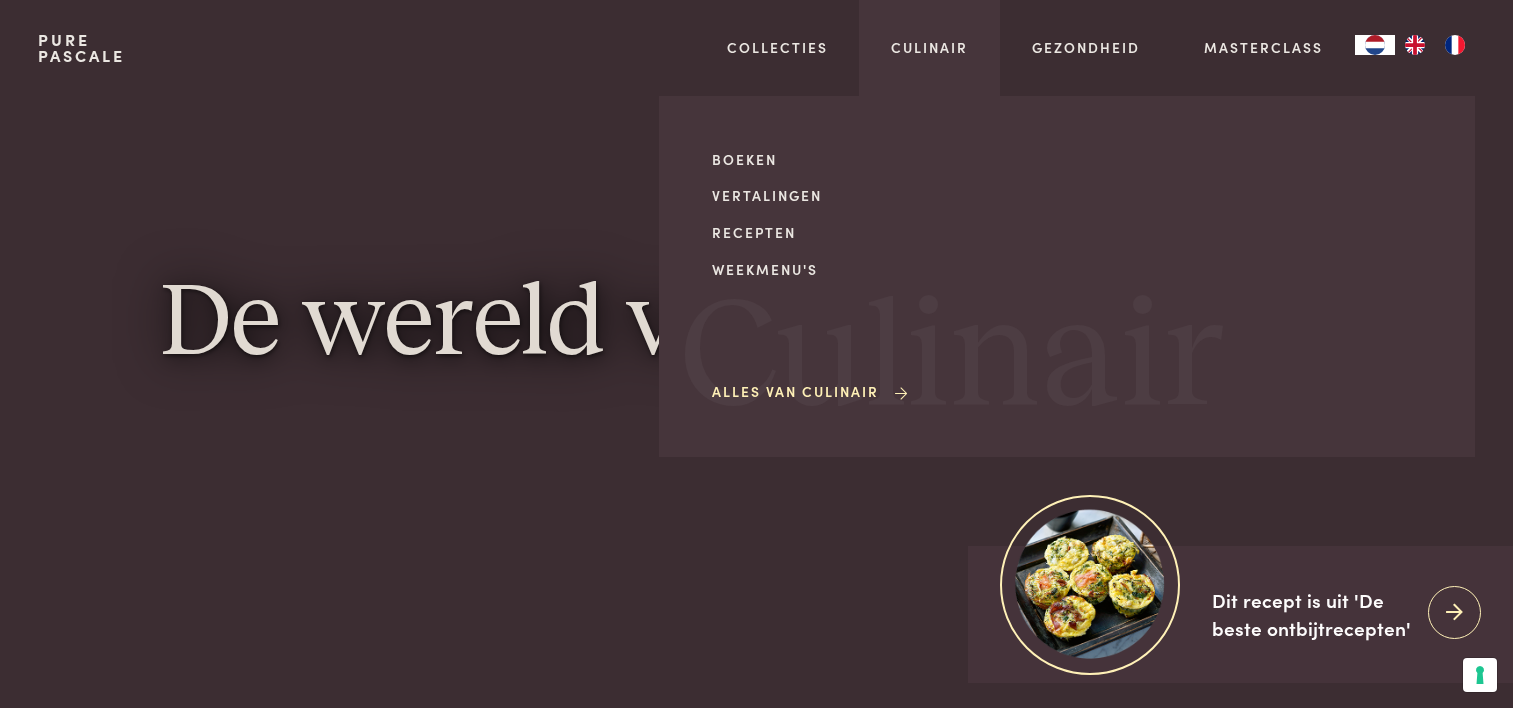 scroll, scrollTop: 0, scrollLeft: 0, axis: both 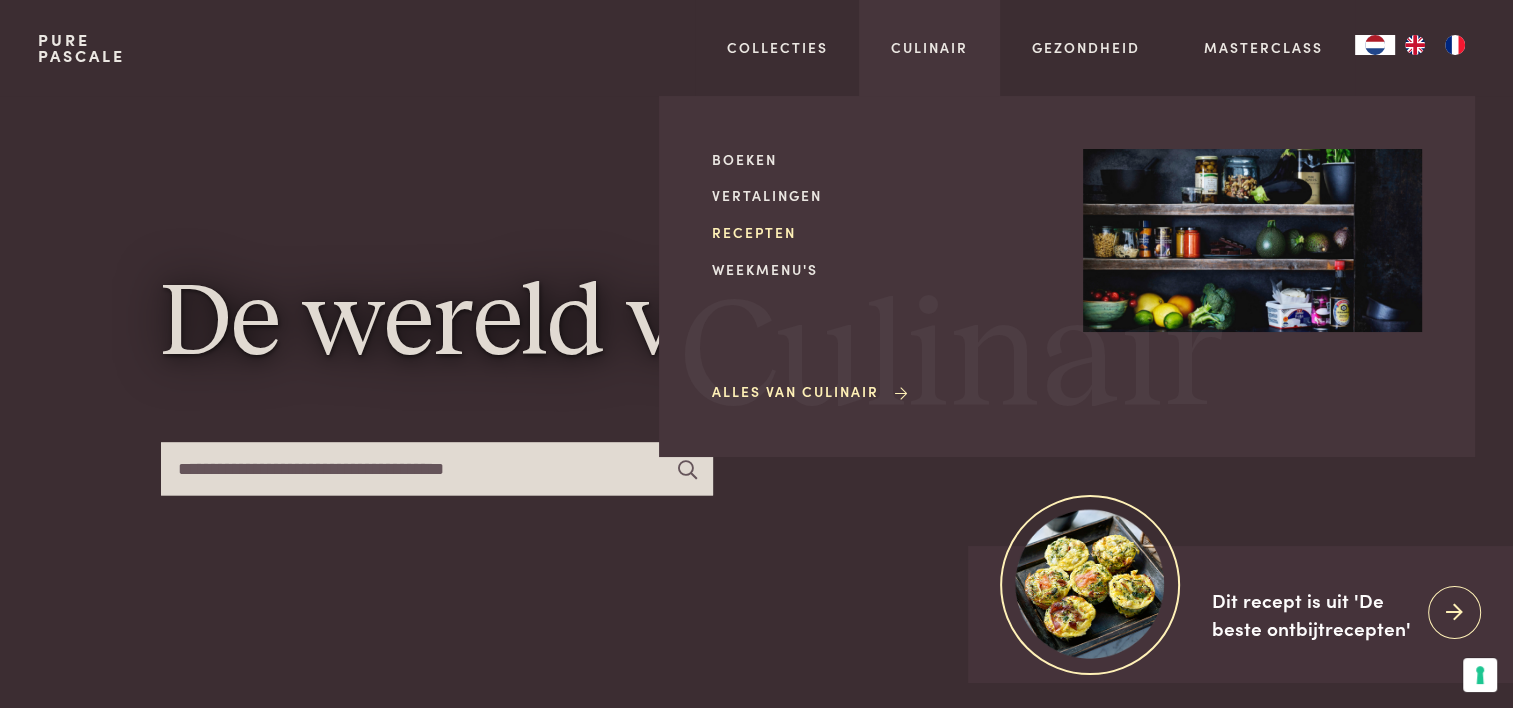 click on "Recepten" at bounding box center [881, 232] 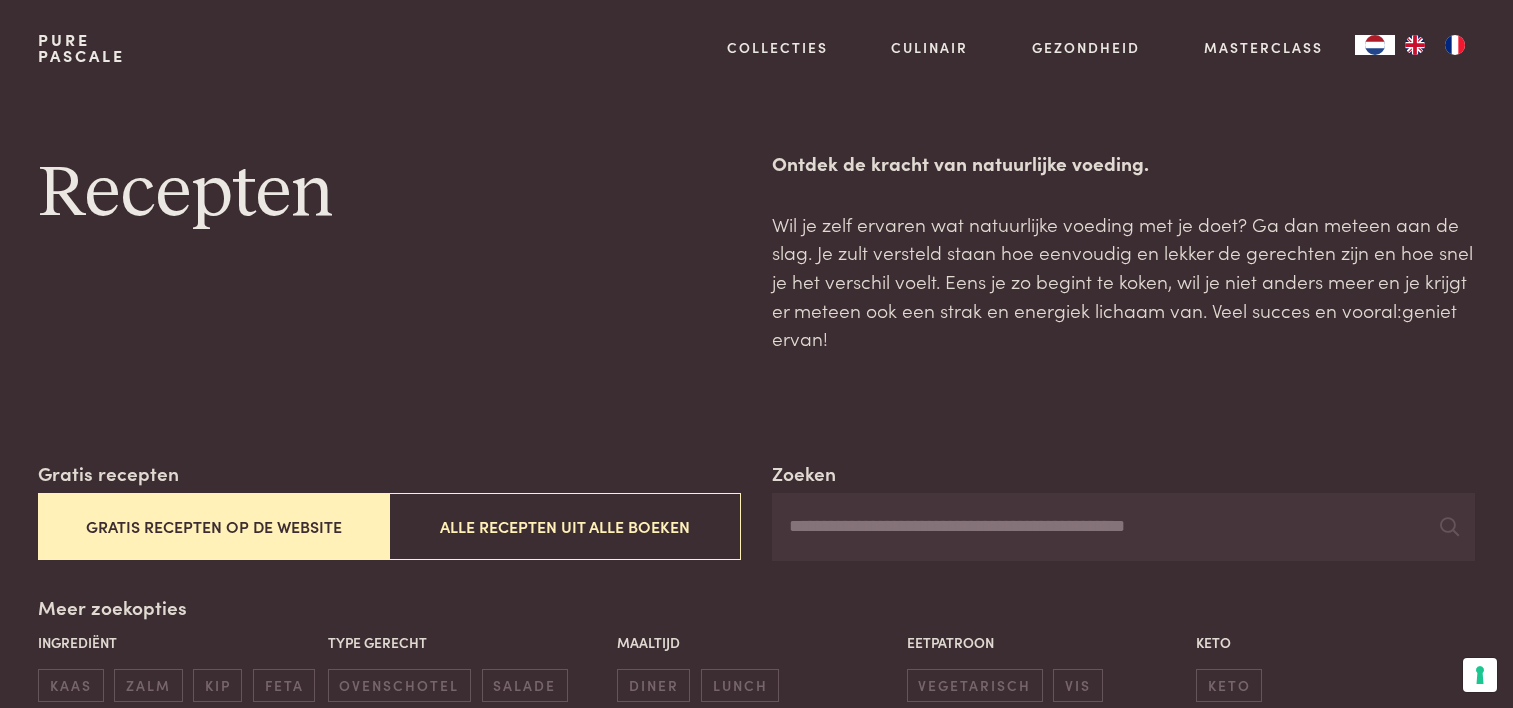 scroll, scrollTop: 0, scrollLeft: 0, axis: both 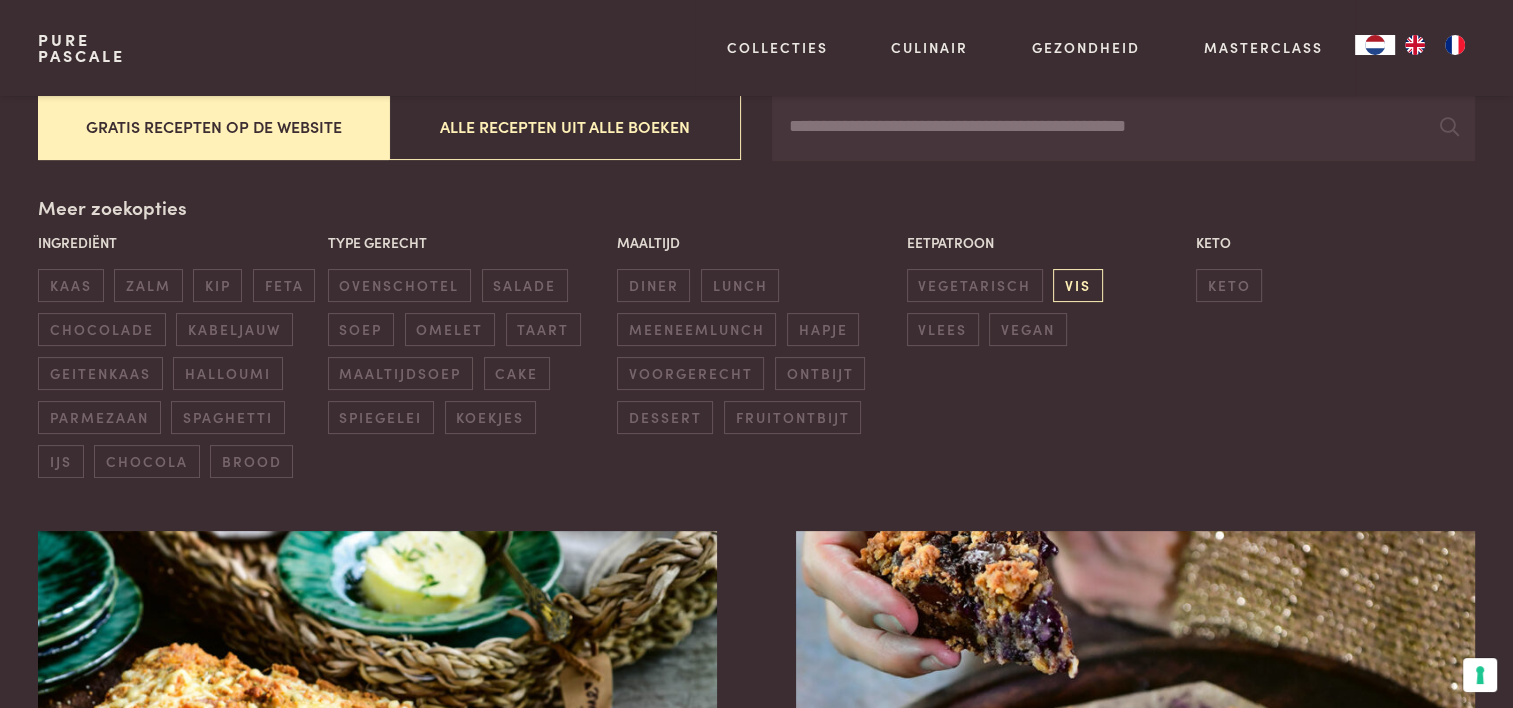 click on "vis" at bounding box center [1077, 285] 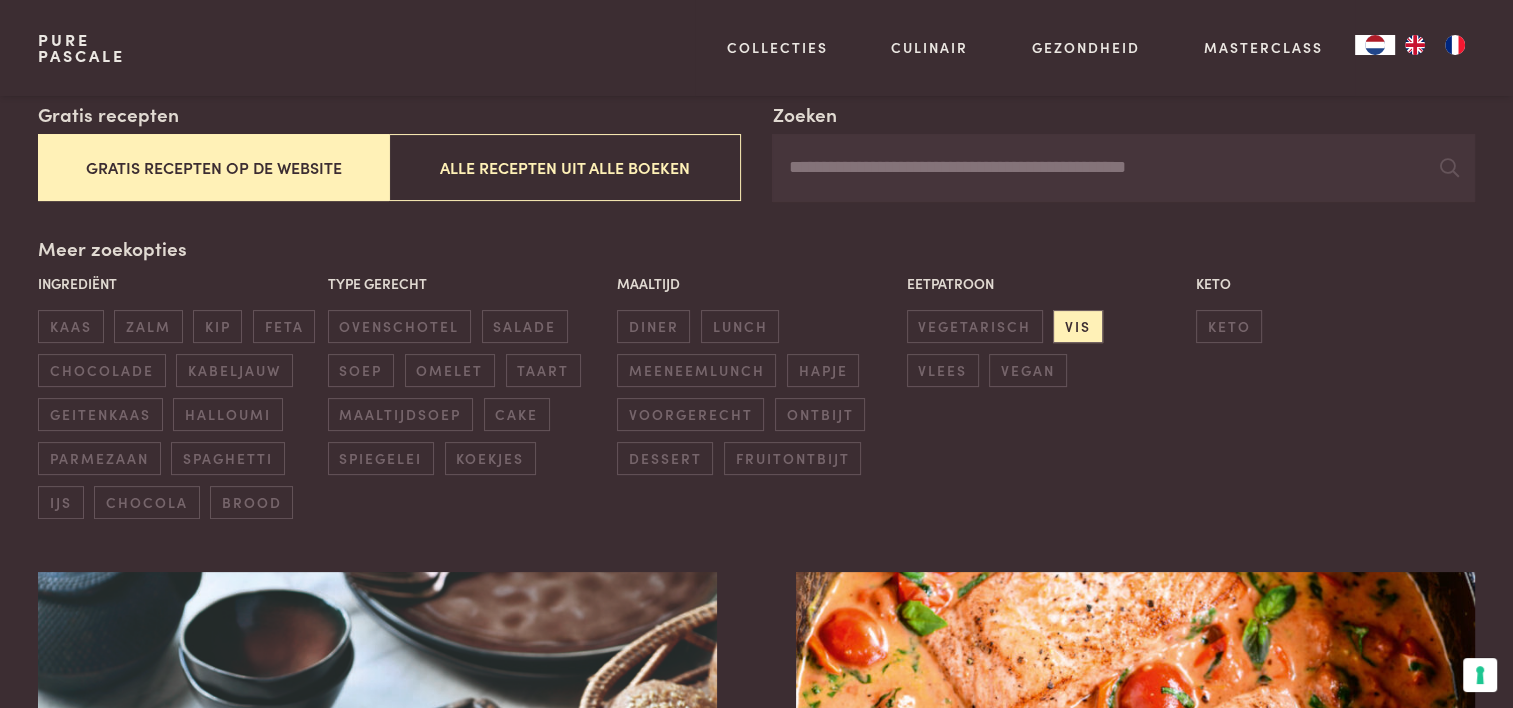 scroll, scrollTop: 259, scrollLeft: 0, axis: vertical 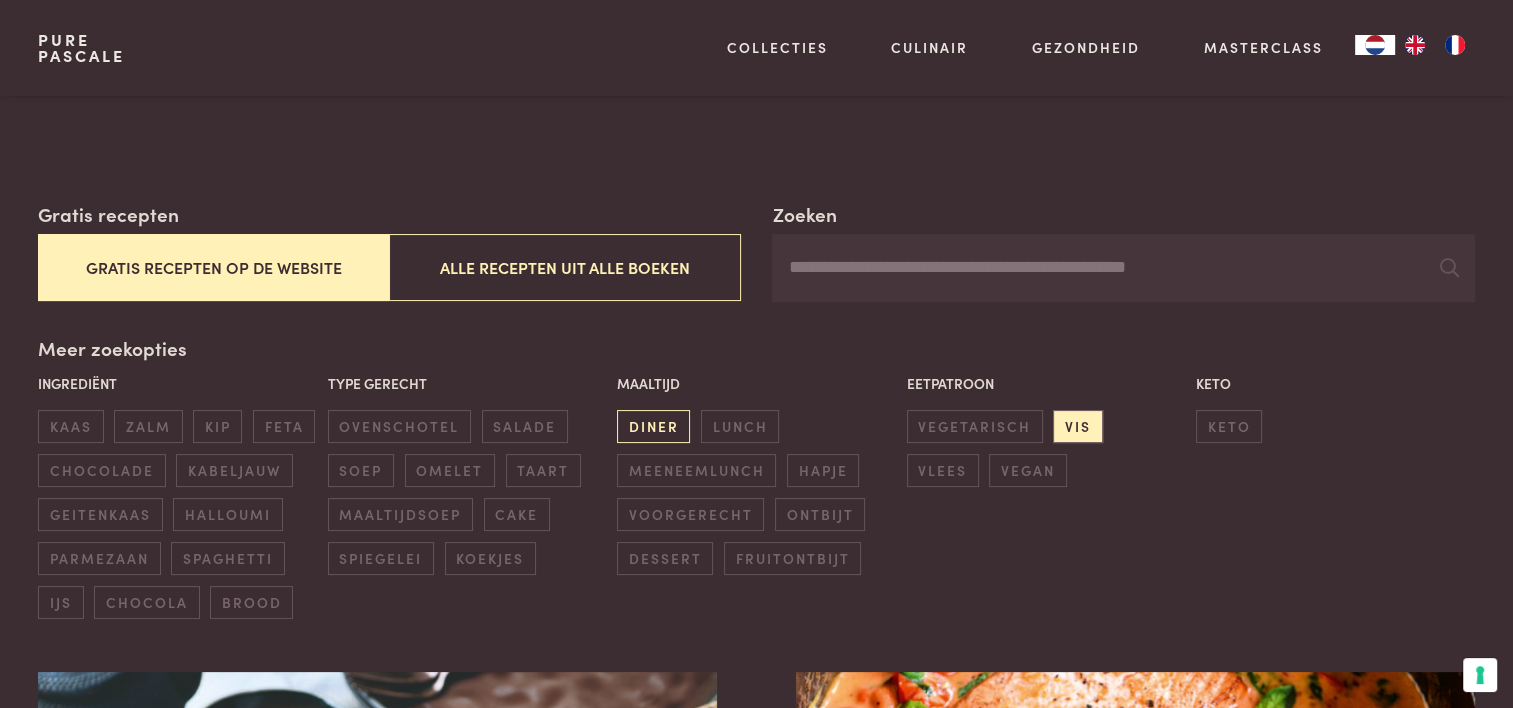 click on "diner" at bounding box center [653, 426] 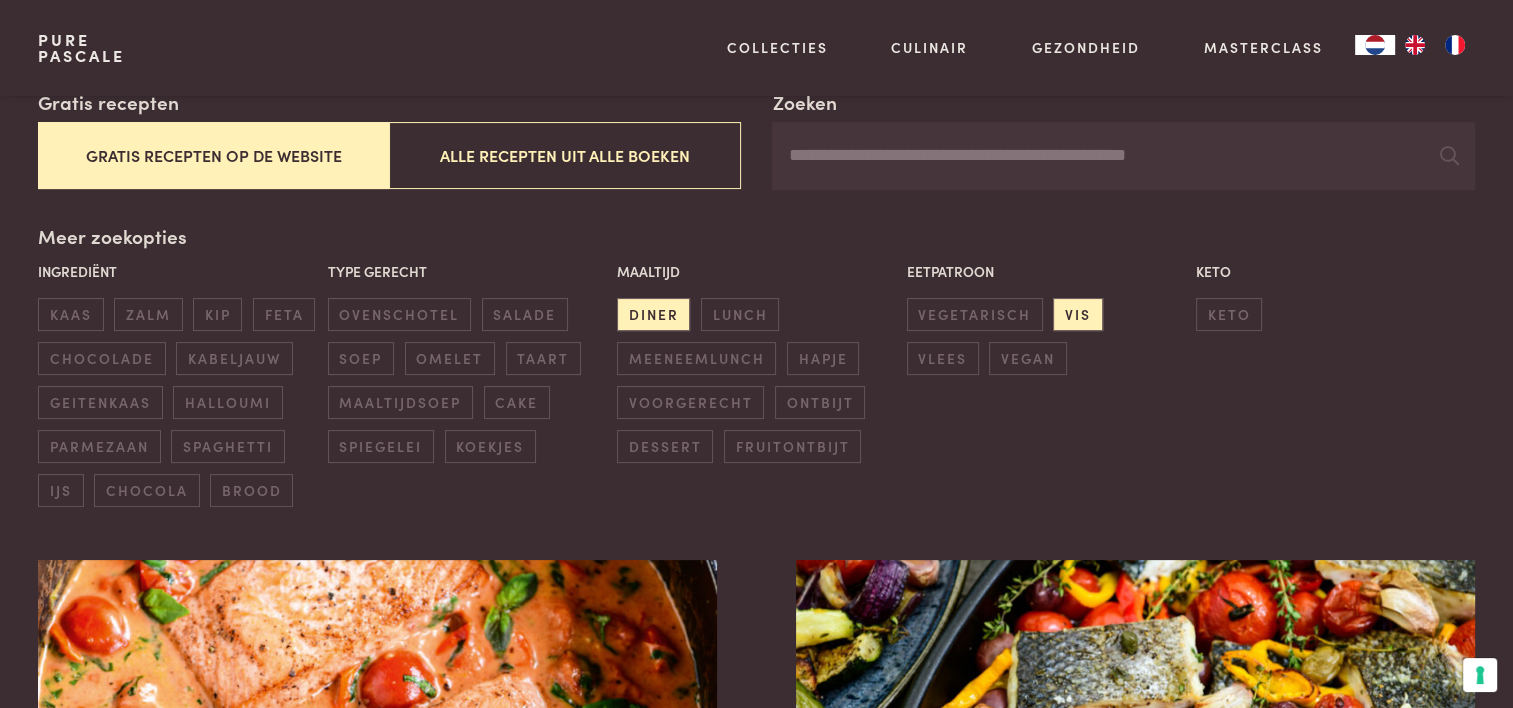 scroll, scrollTop: 500, scrollLeft: 0, axis: vertical 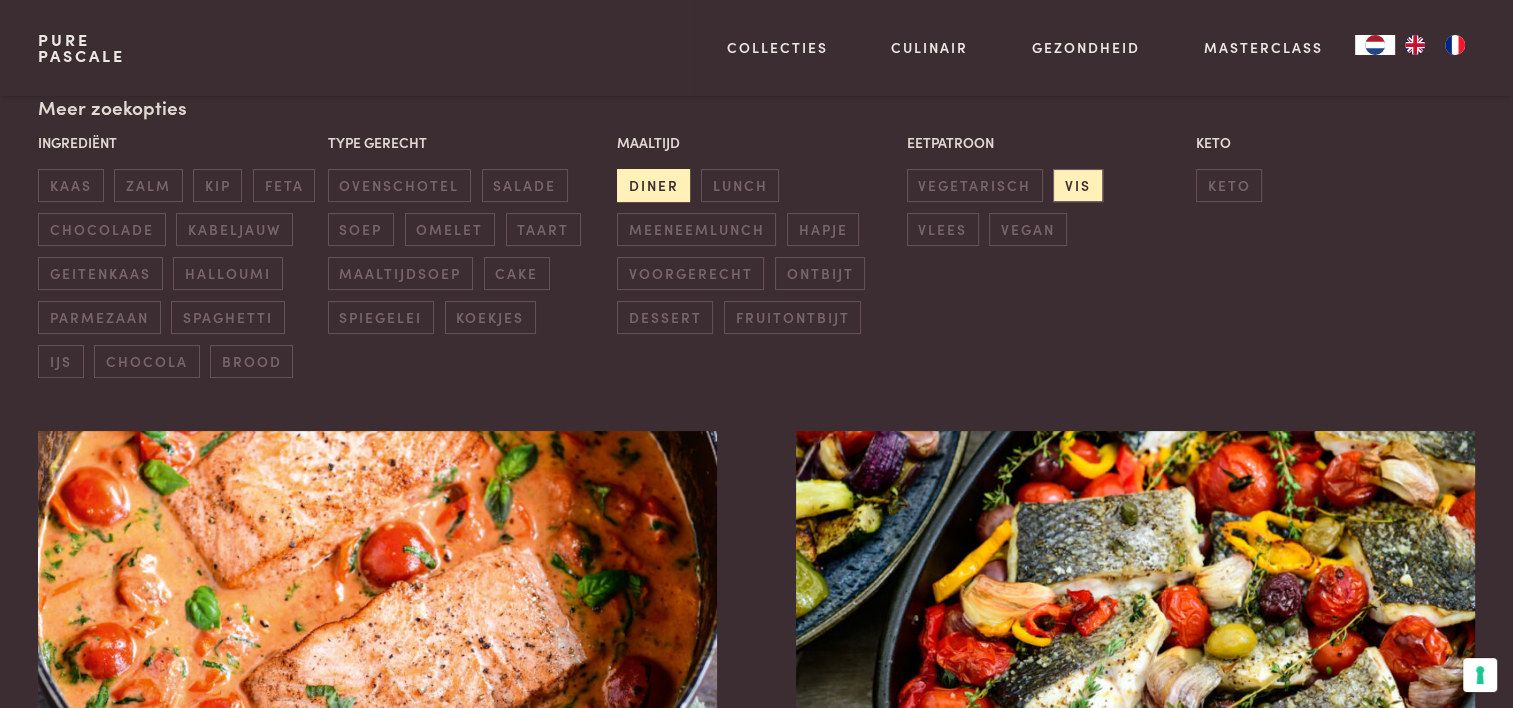 click on "diner" at bounding box center [653, 185] 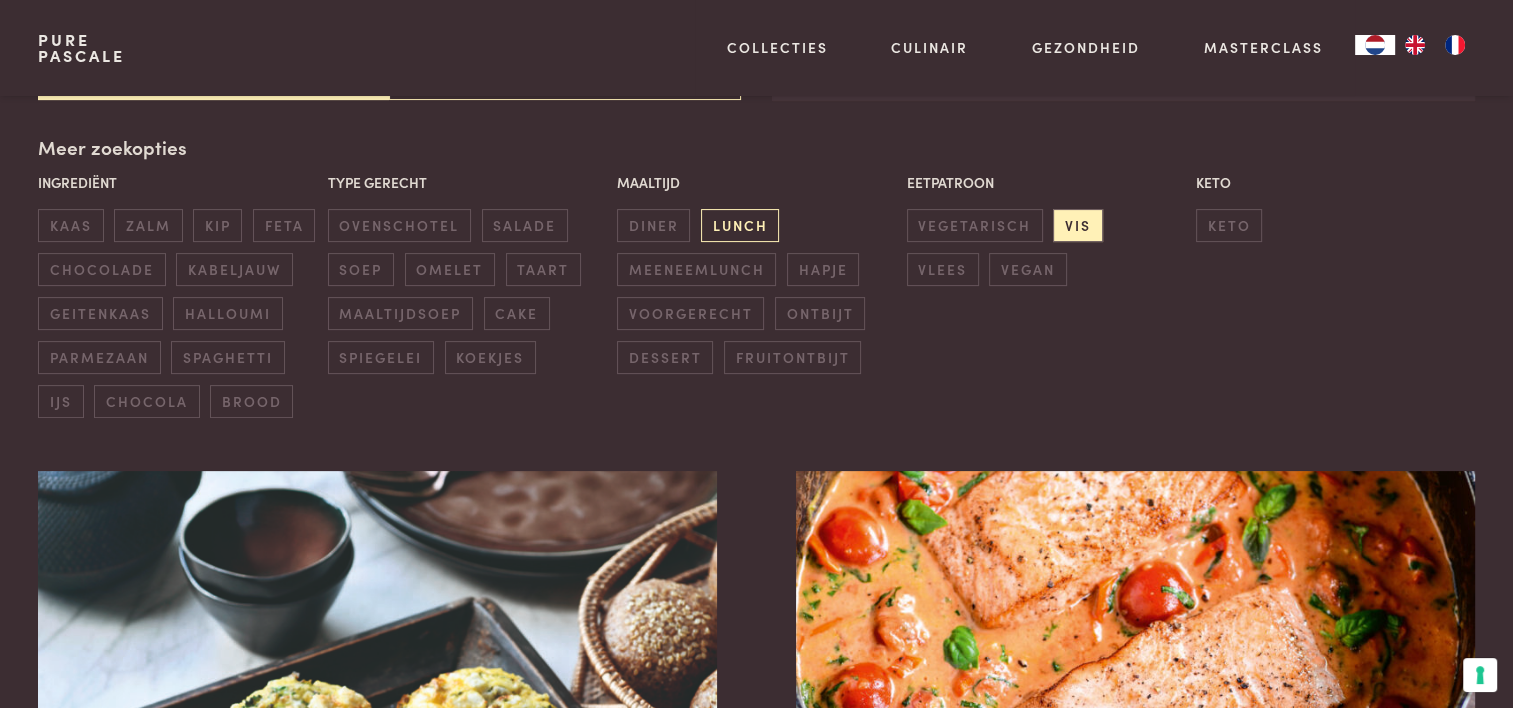 scroll, scrollTop: 459, scrollLeft: 0, axis: vertical 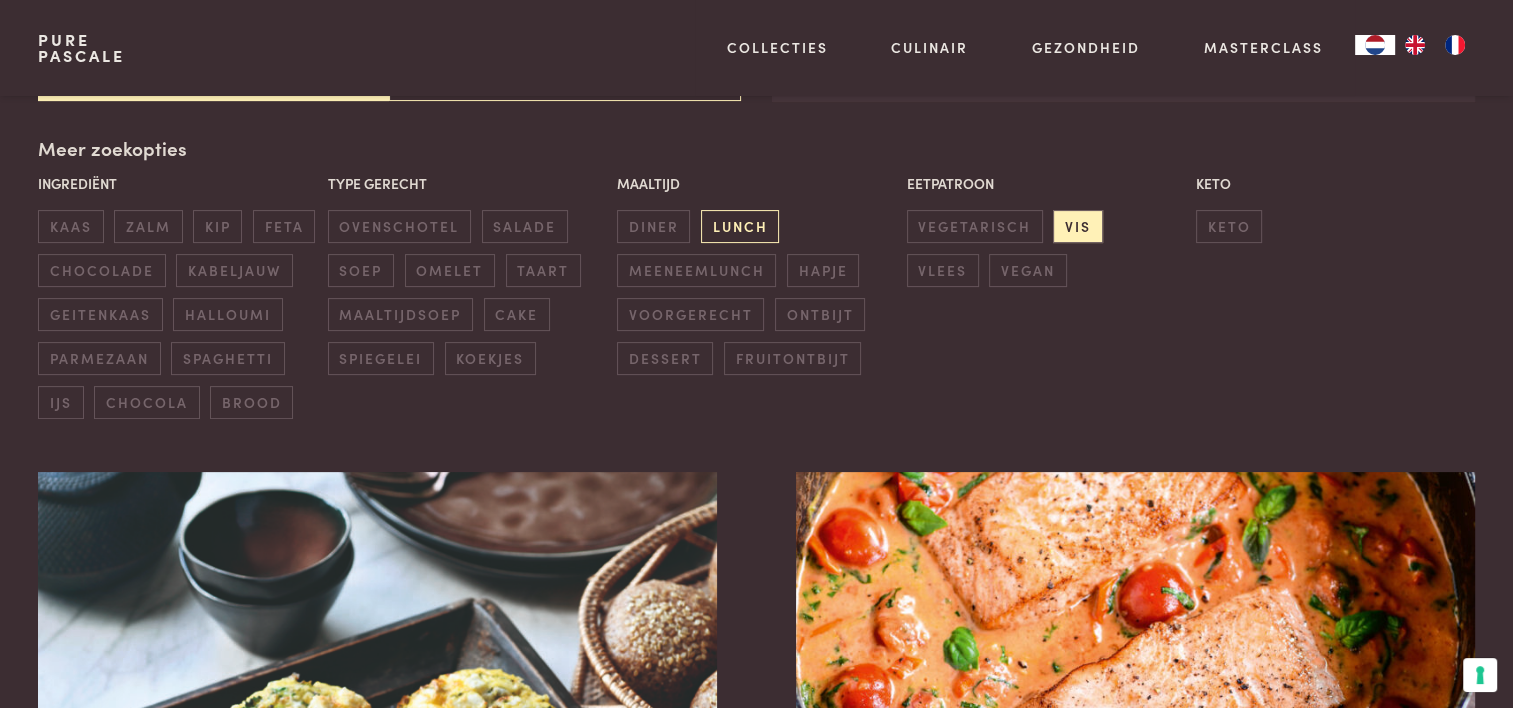 click on "lunch" at bounding box center [740, 226] 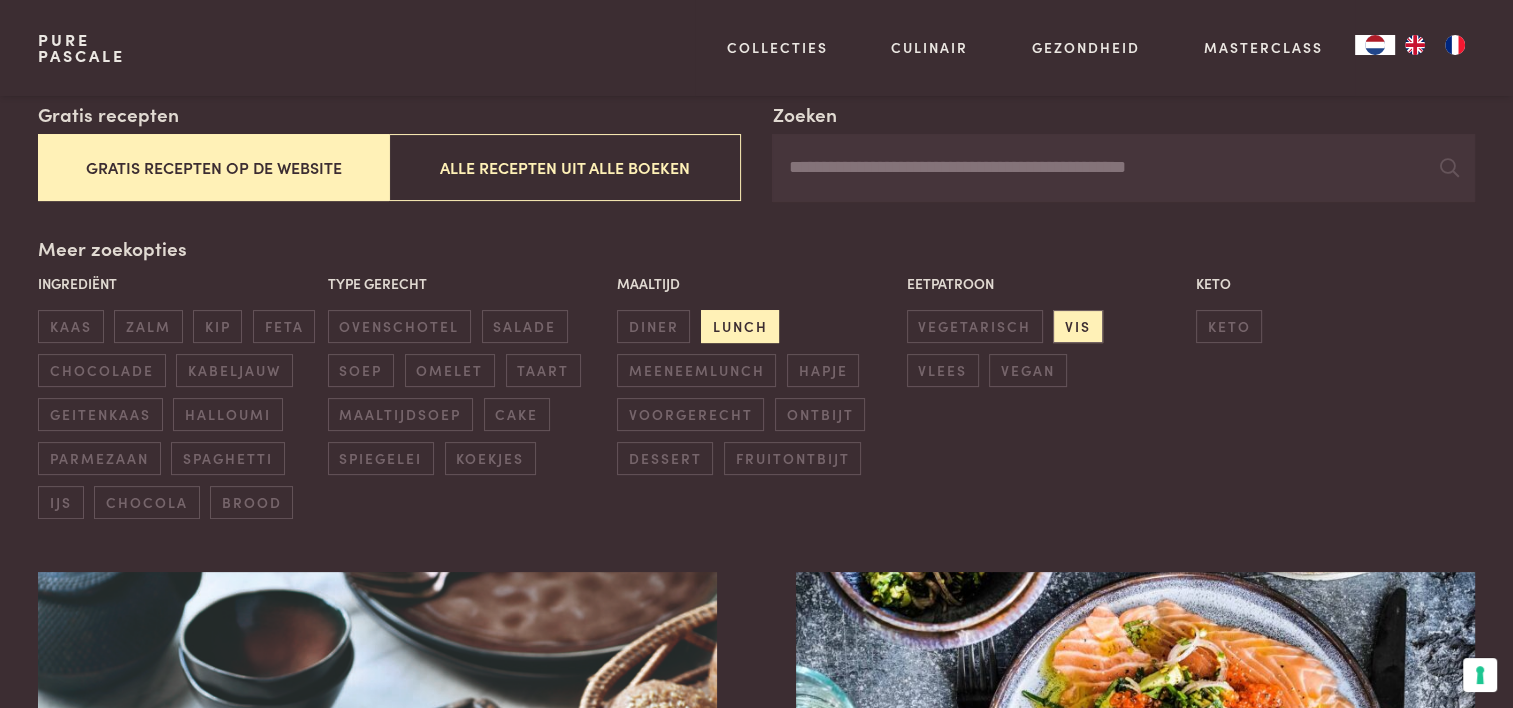 click on "lunch" at bounding box center [740, 326] 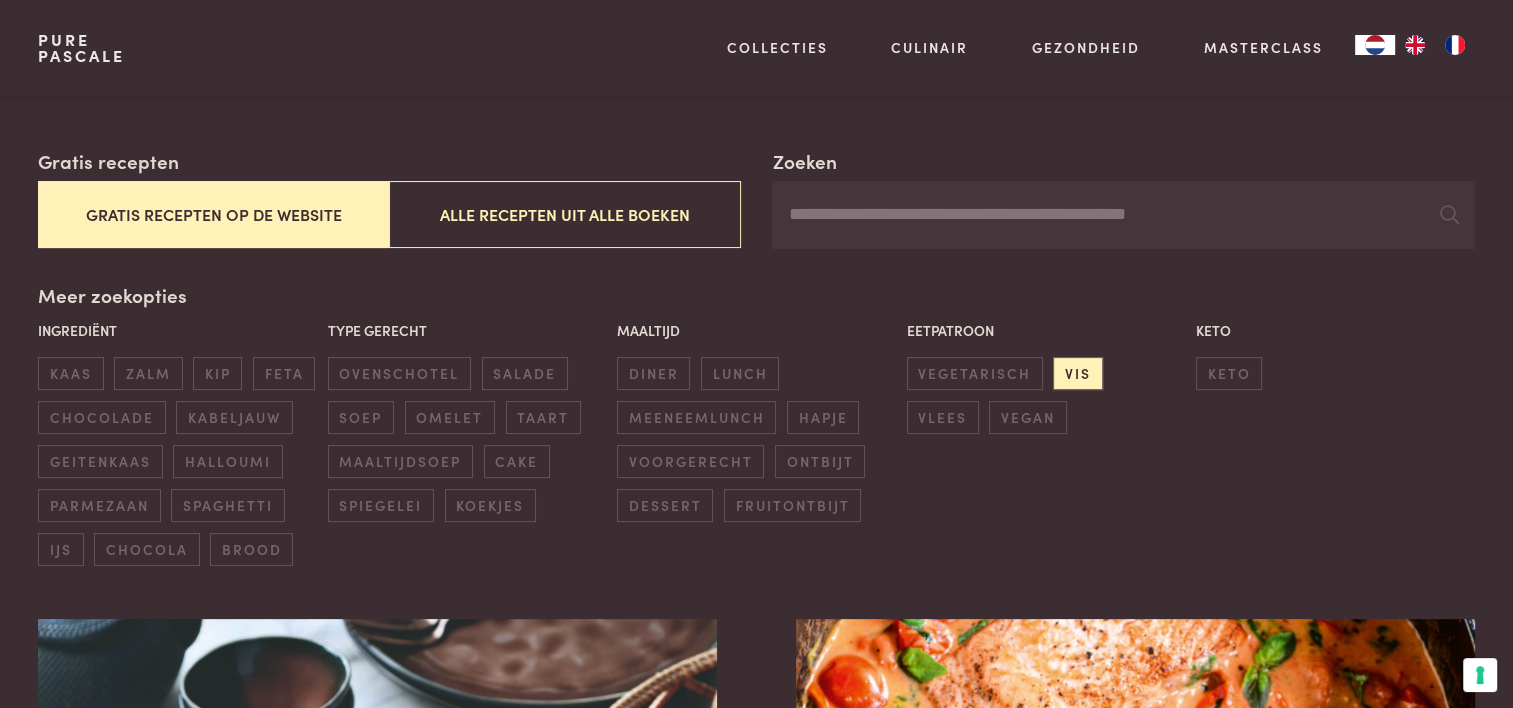 scroll, scrollTop: 0, scrollLeft: 0, axis: both 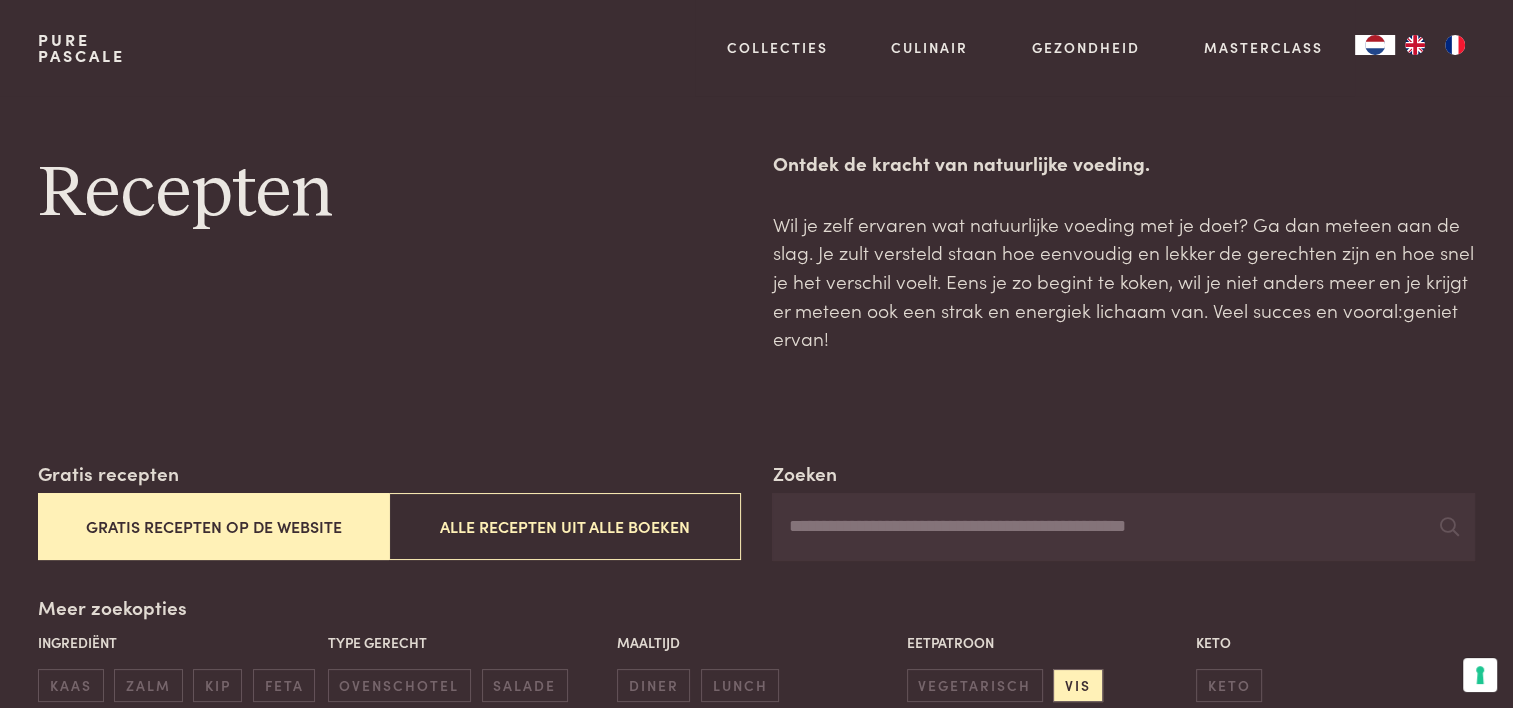 click on "Zoeken" at bounding box center [1123, 527] 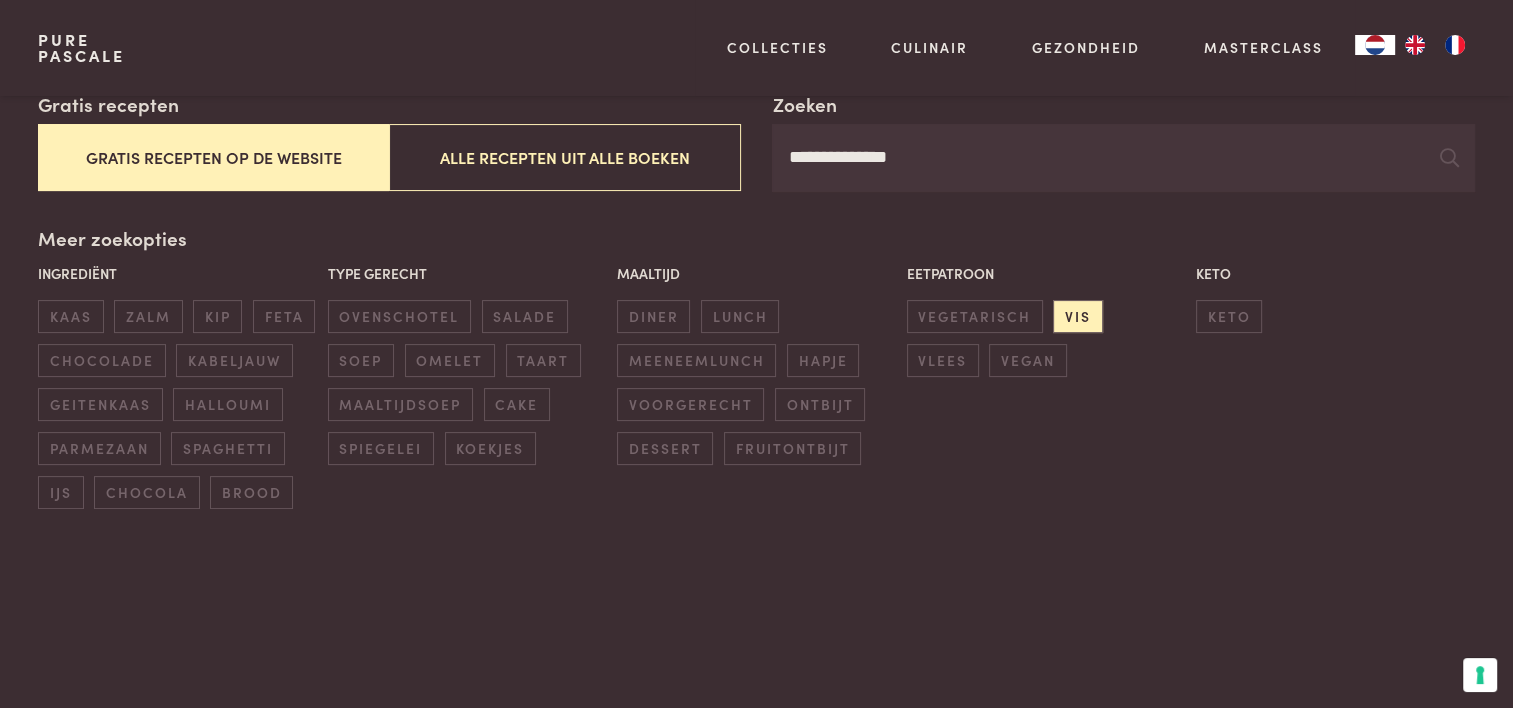 scroll, scrollTop: 1000, scrollLeft: 0, axis: vertical 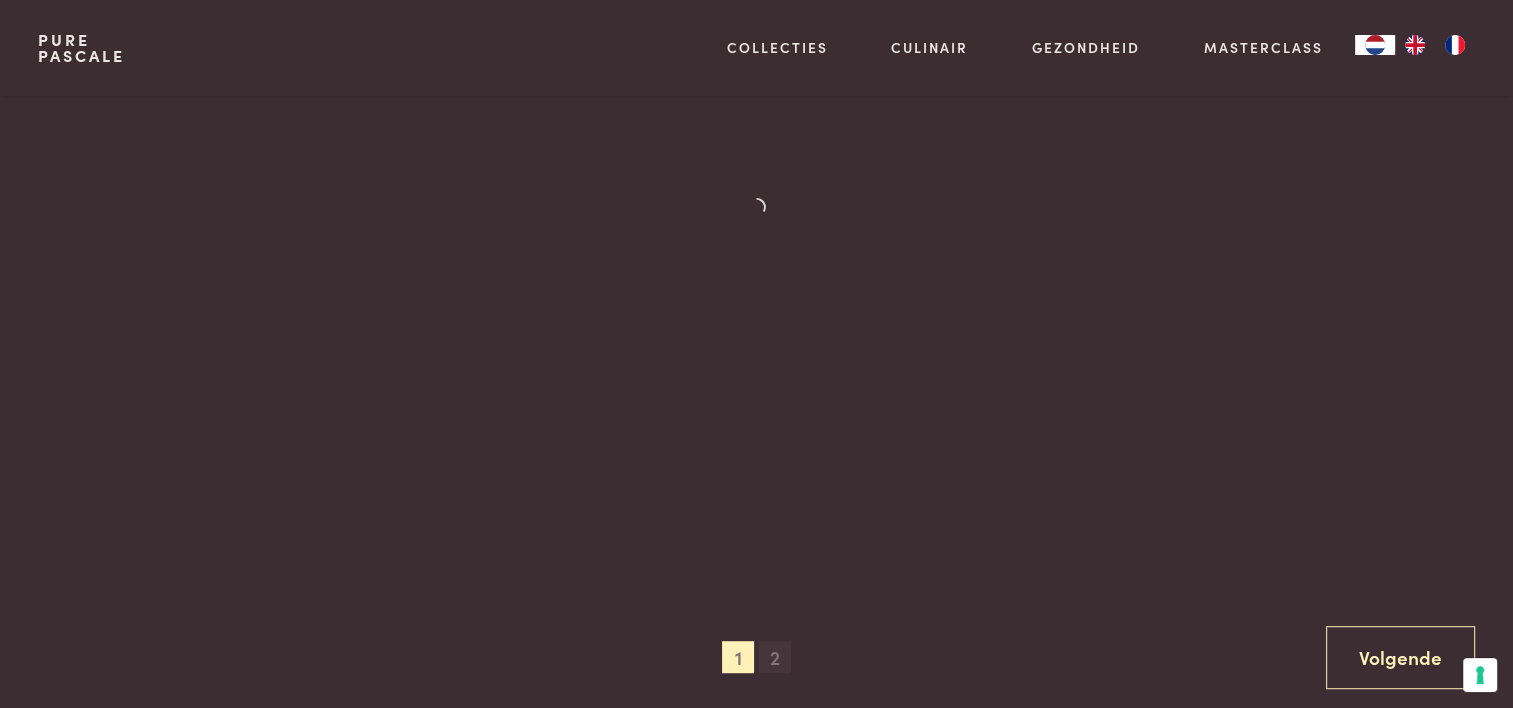 click on "2" at bounding box center (775, 657) 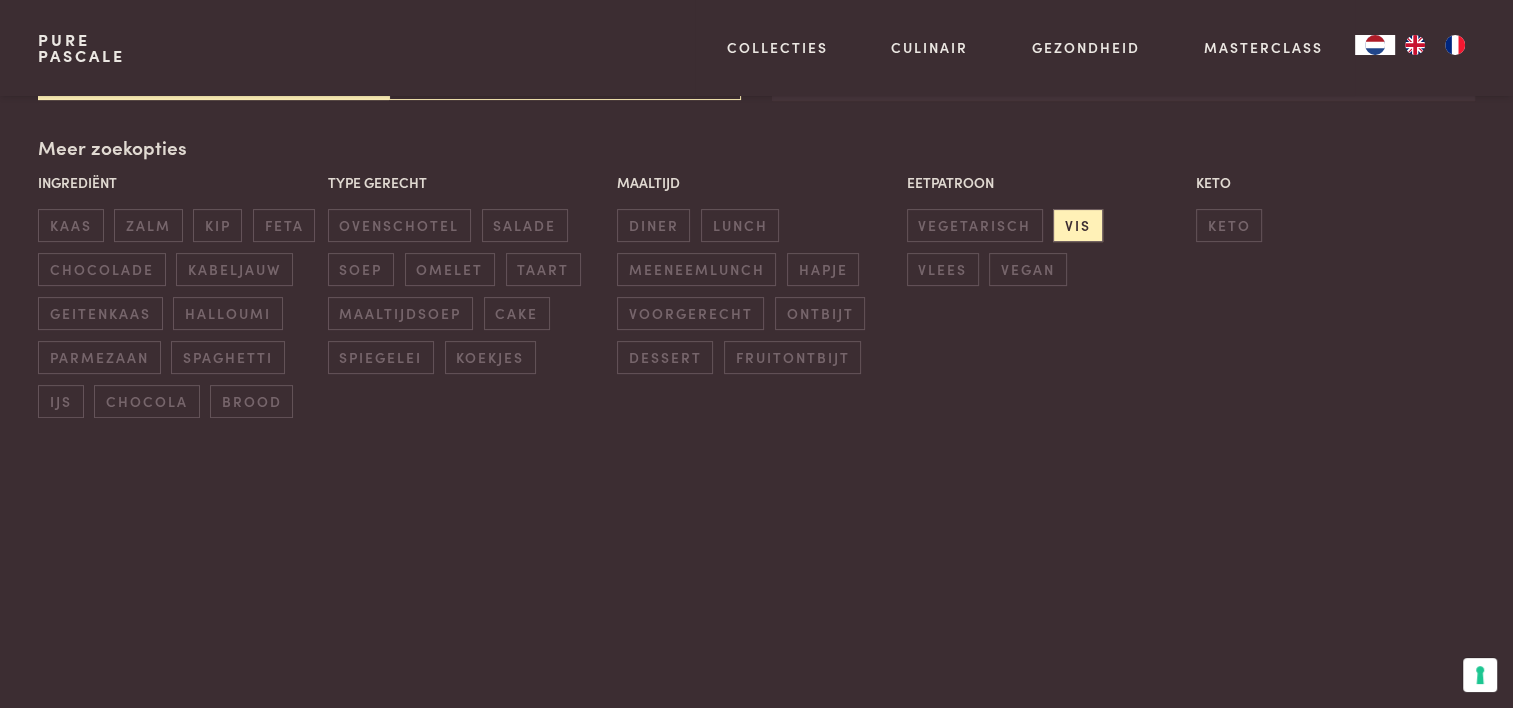 scroll, scrollTop: 459, scrollLeft: 0, axis: vertical 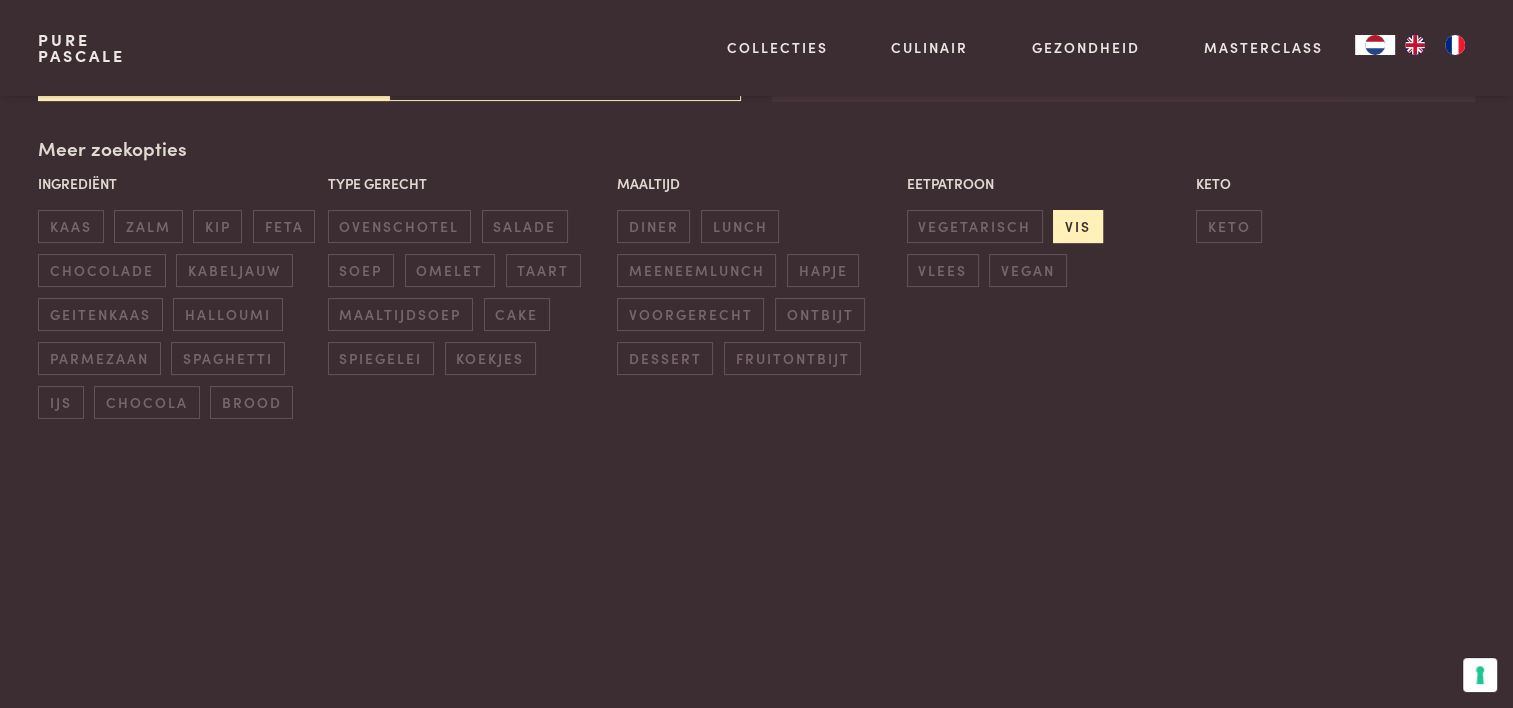 click on "vis" at bounding box center [1077, 226] 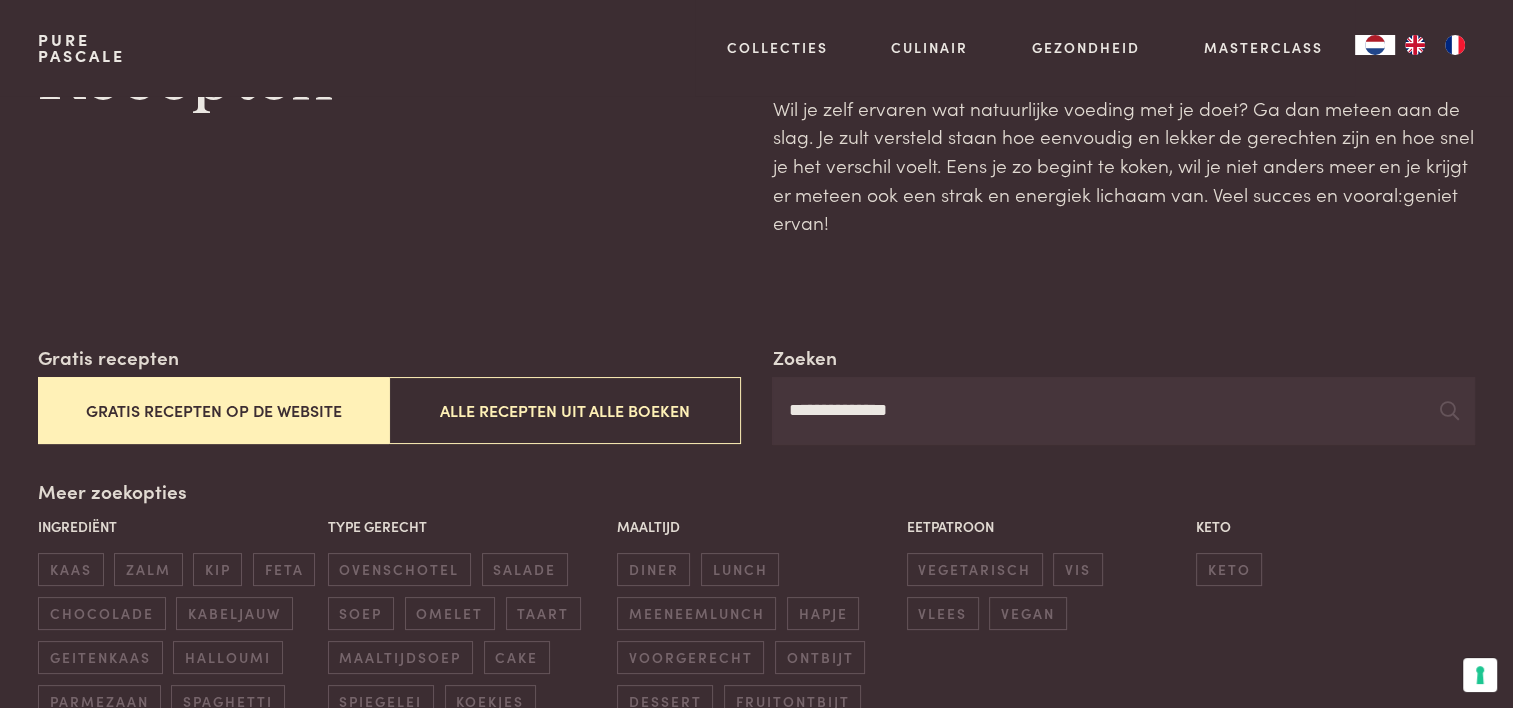 scroll, scrollTop: 0, scrollLeft: 0, axis: both 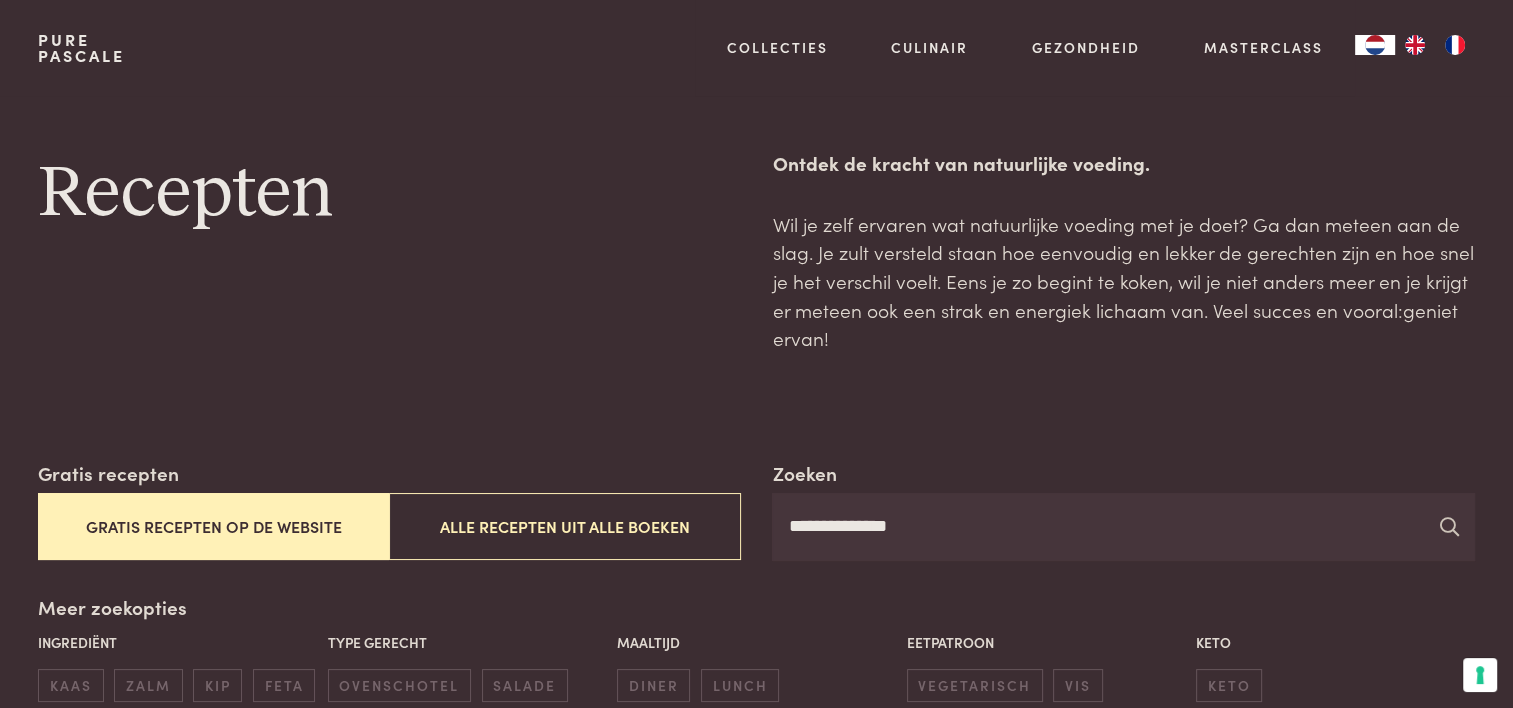click at bounding box center [1449, 526] 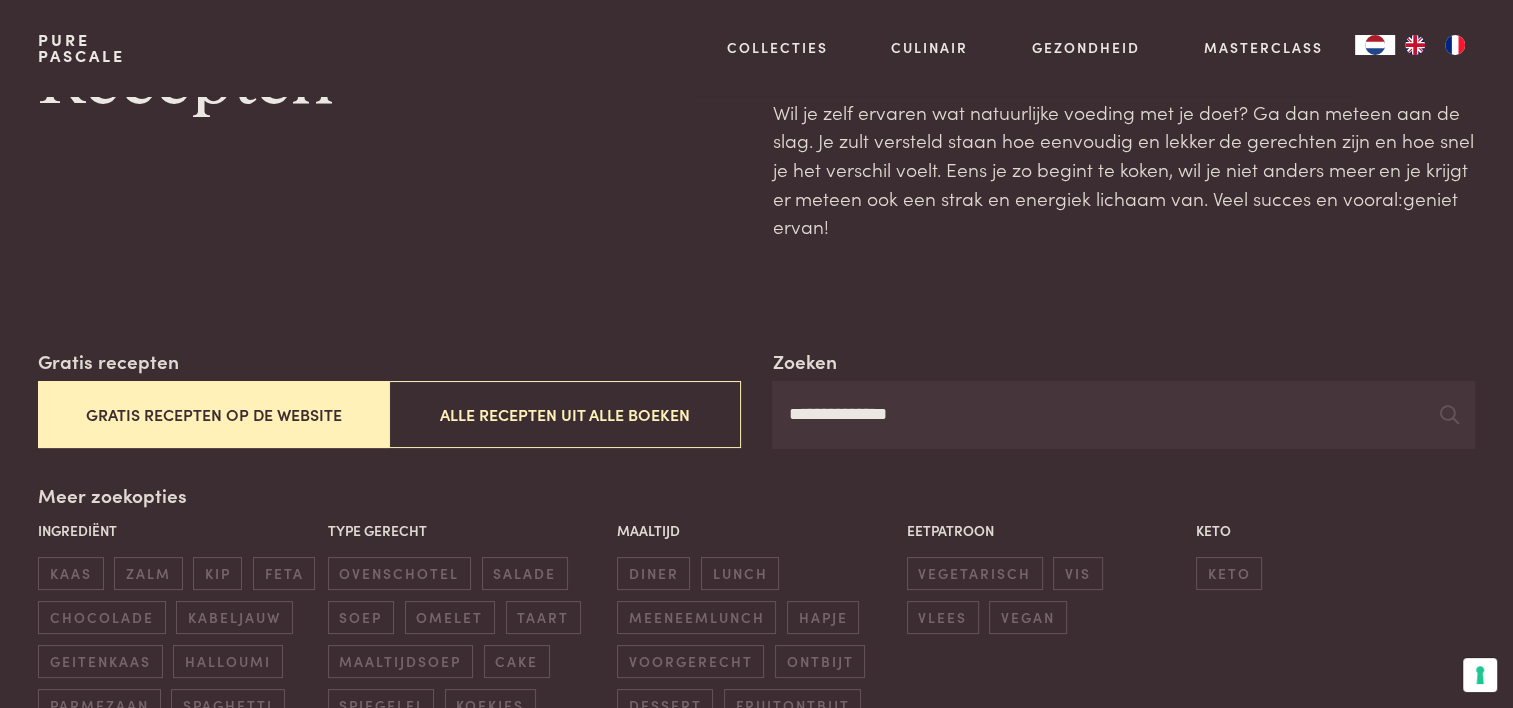 scroll, scrollTop: 0, scrollLeft: 0, axis: both 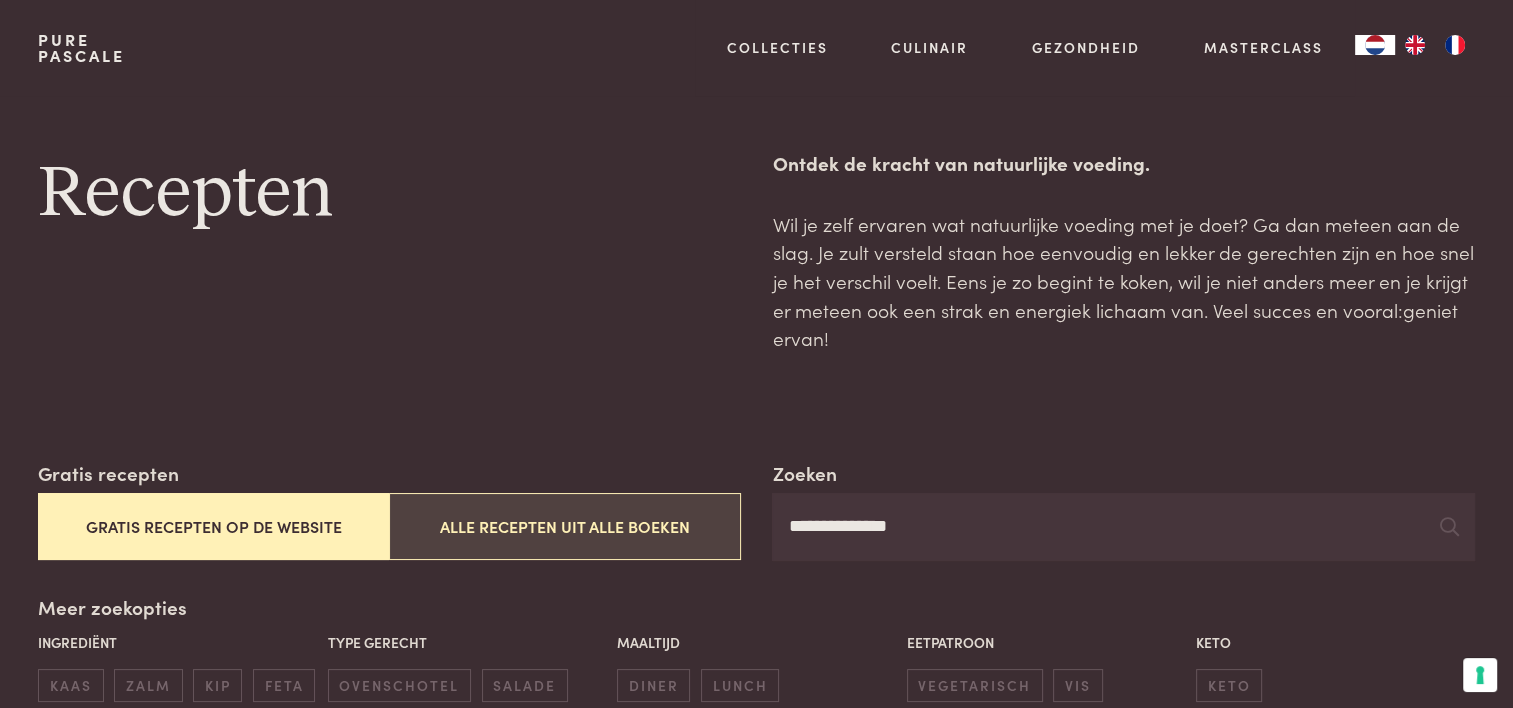 drag, startPoint x: 937, startPoint y: 531, endPoint x: 579, endPoint y: 493, distance: 360.0111 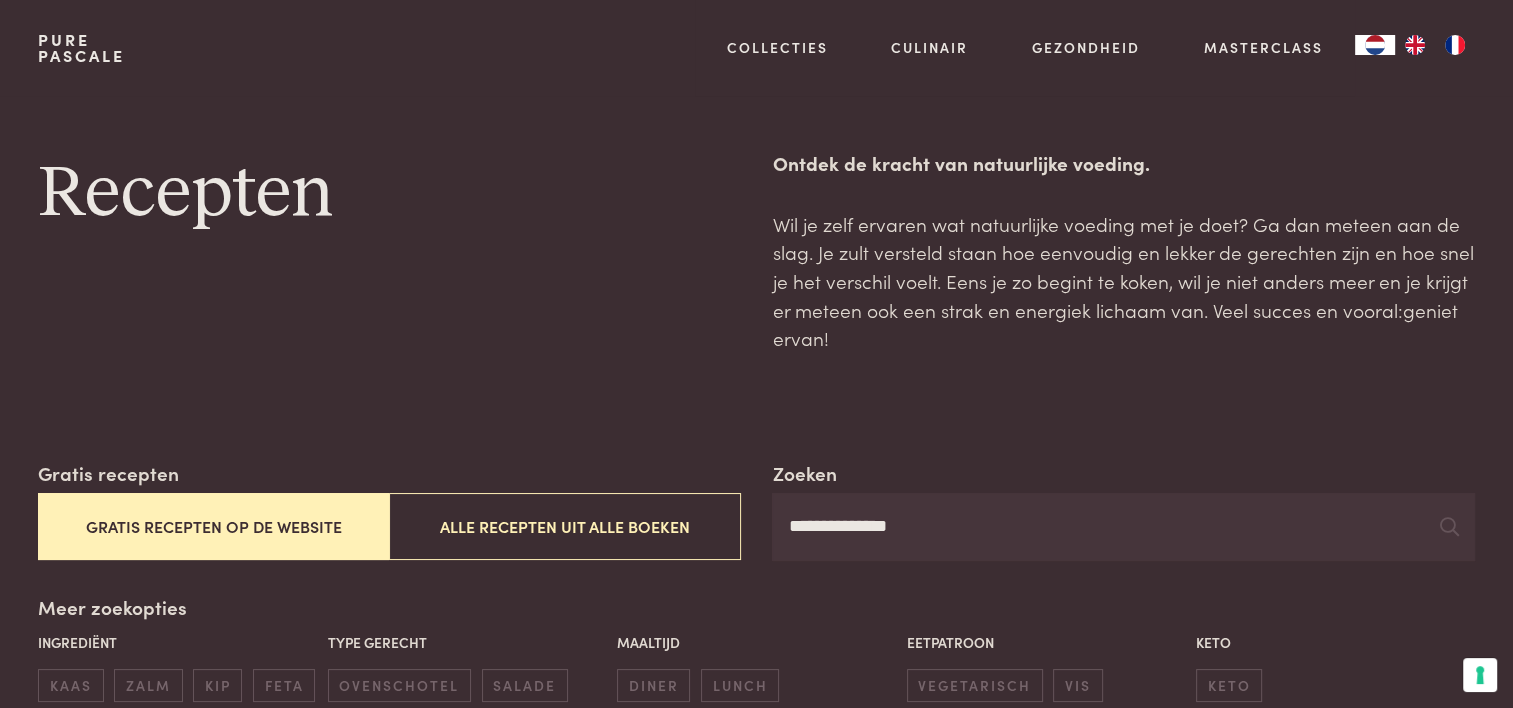 type on "*" 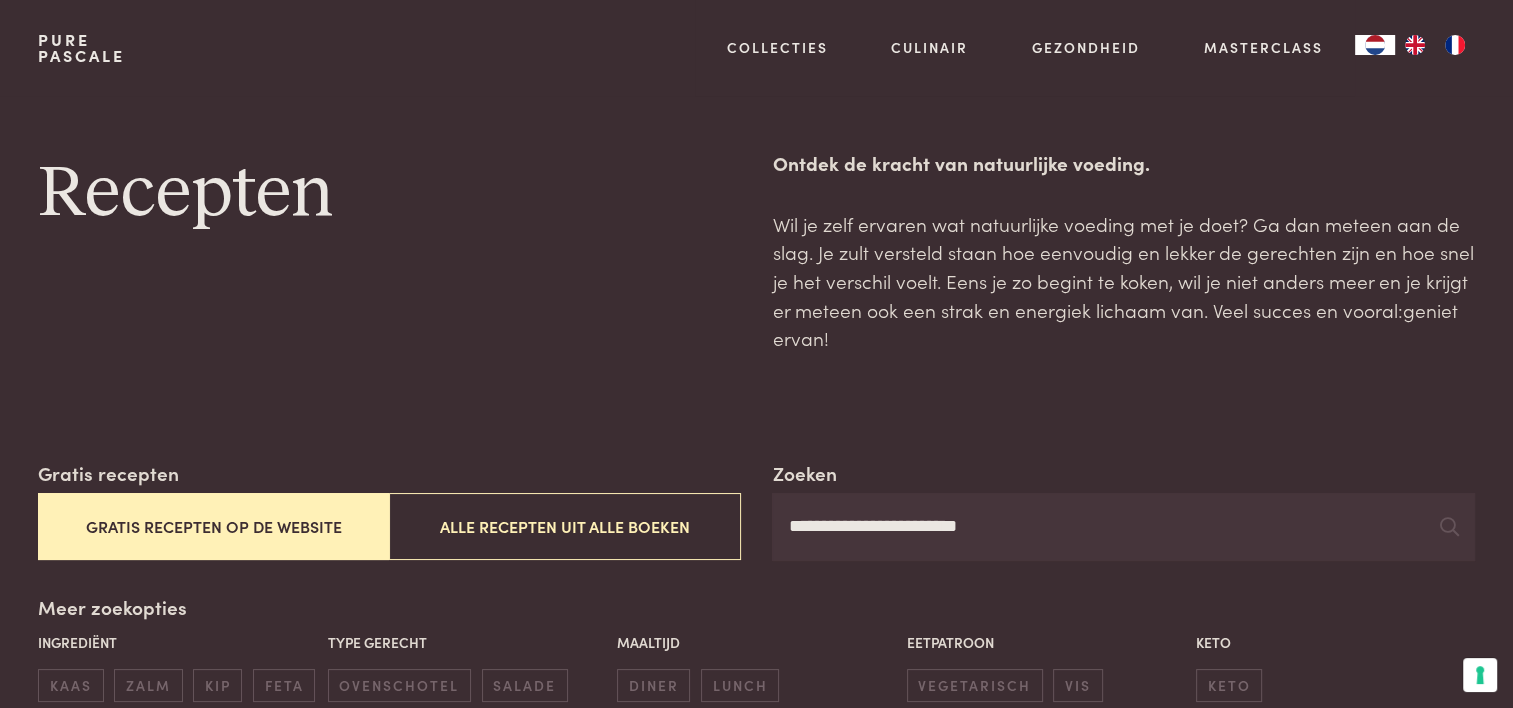 type on "**********" 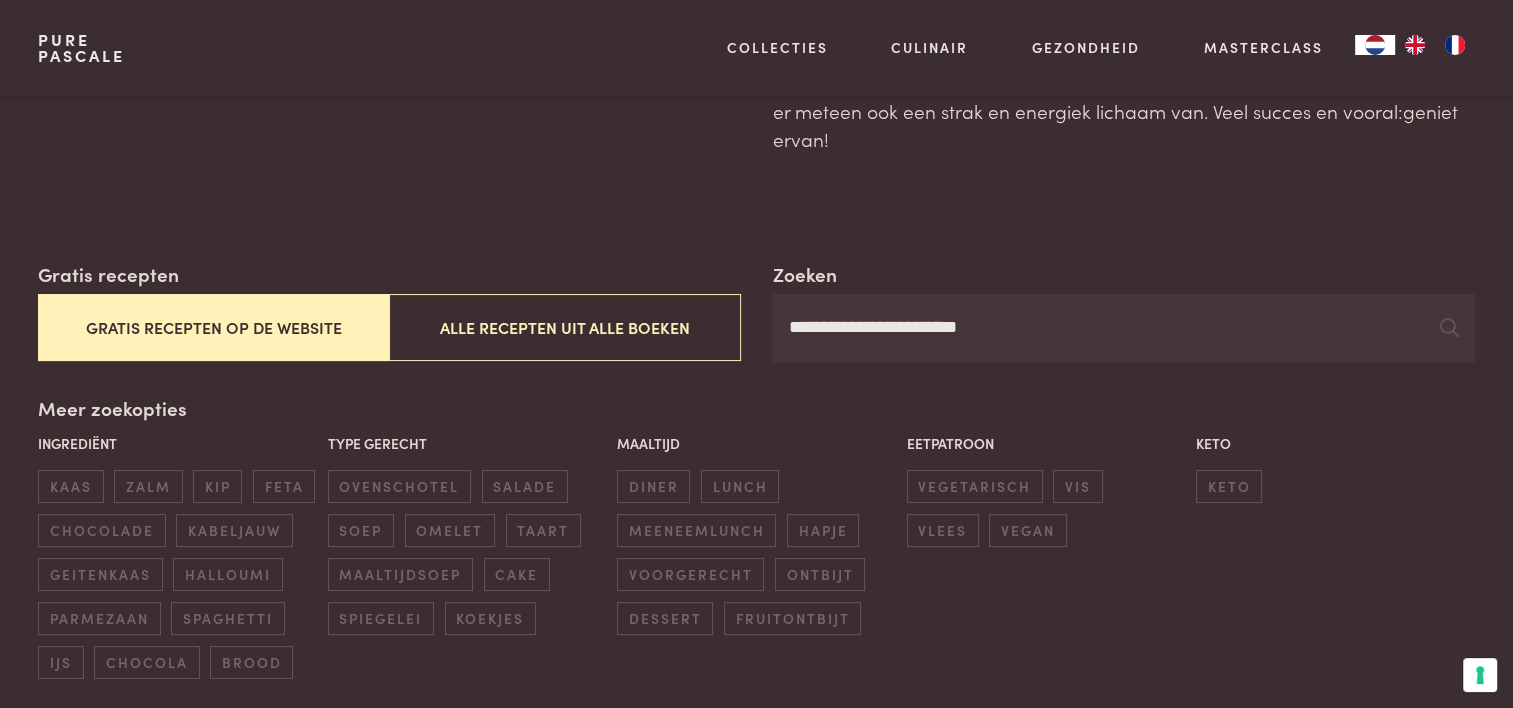 scroll, scrollTop: 200, scrollLeft: 0, axis: vertical 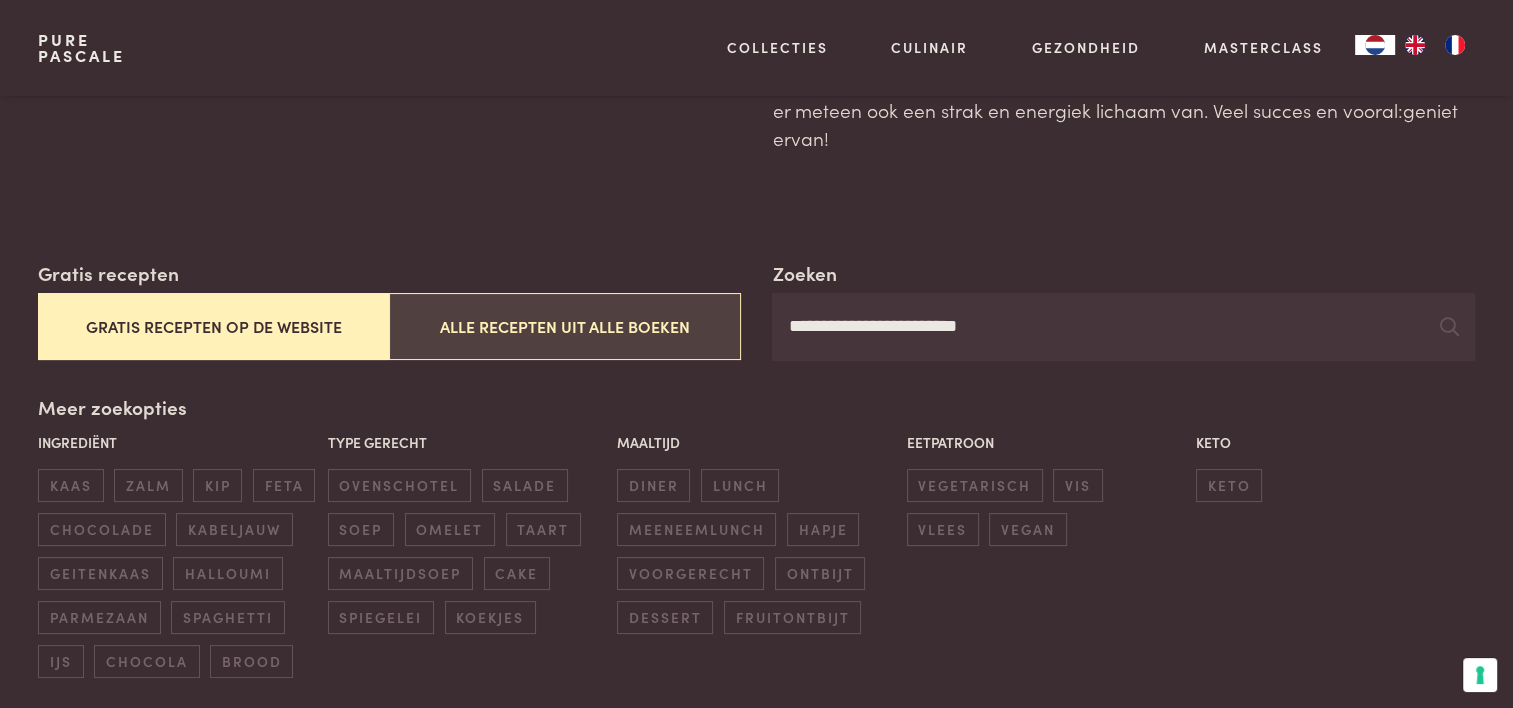 click on "Alle recepten uit alle boeken" at bounding box center (564, 326) 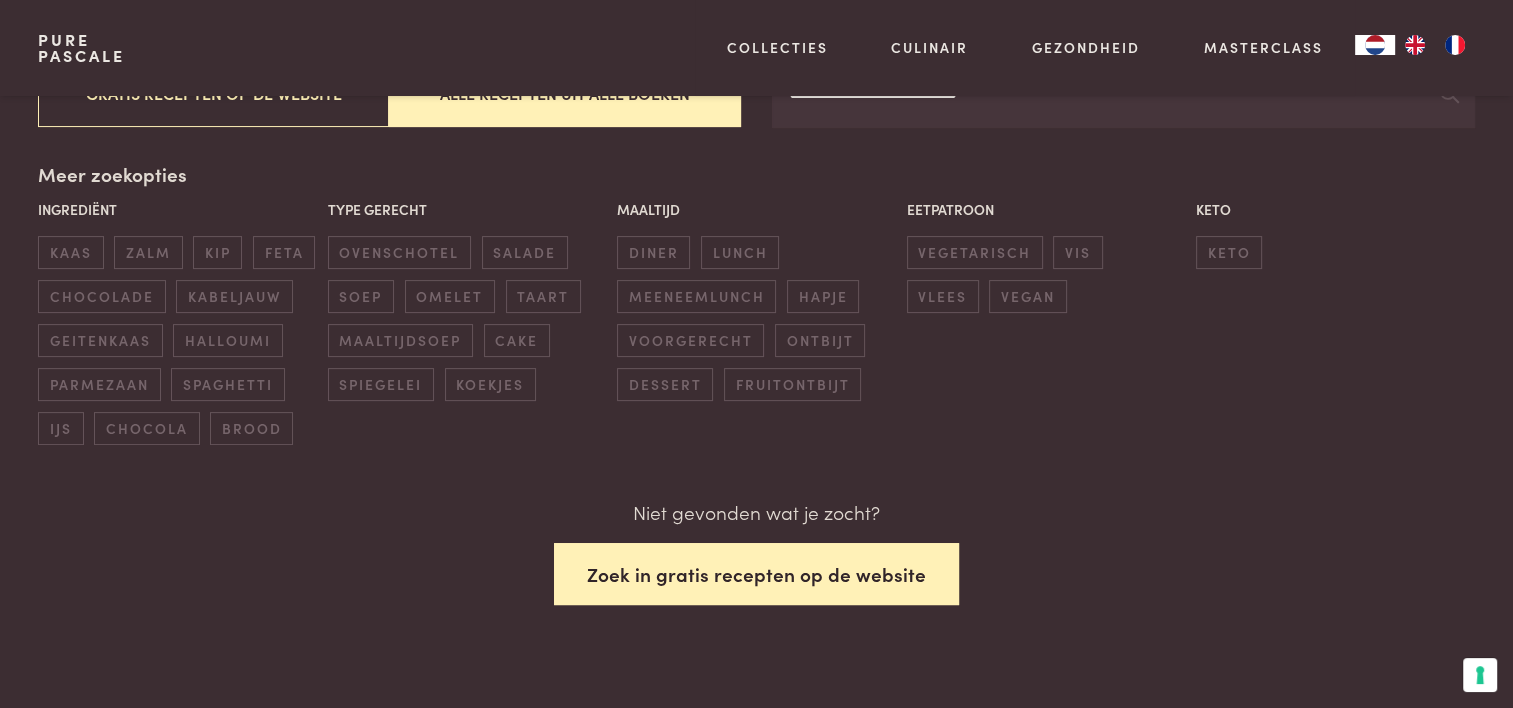 click on "Zoek in  gratis recepten op de website" at bounding box center [756, 574] 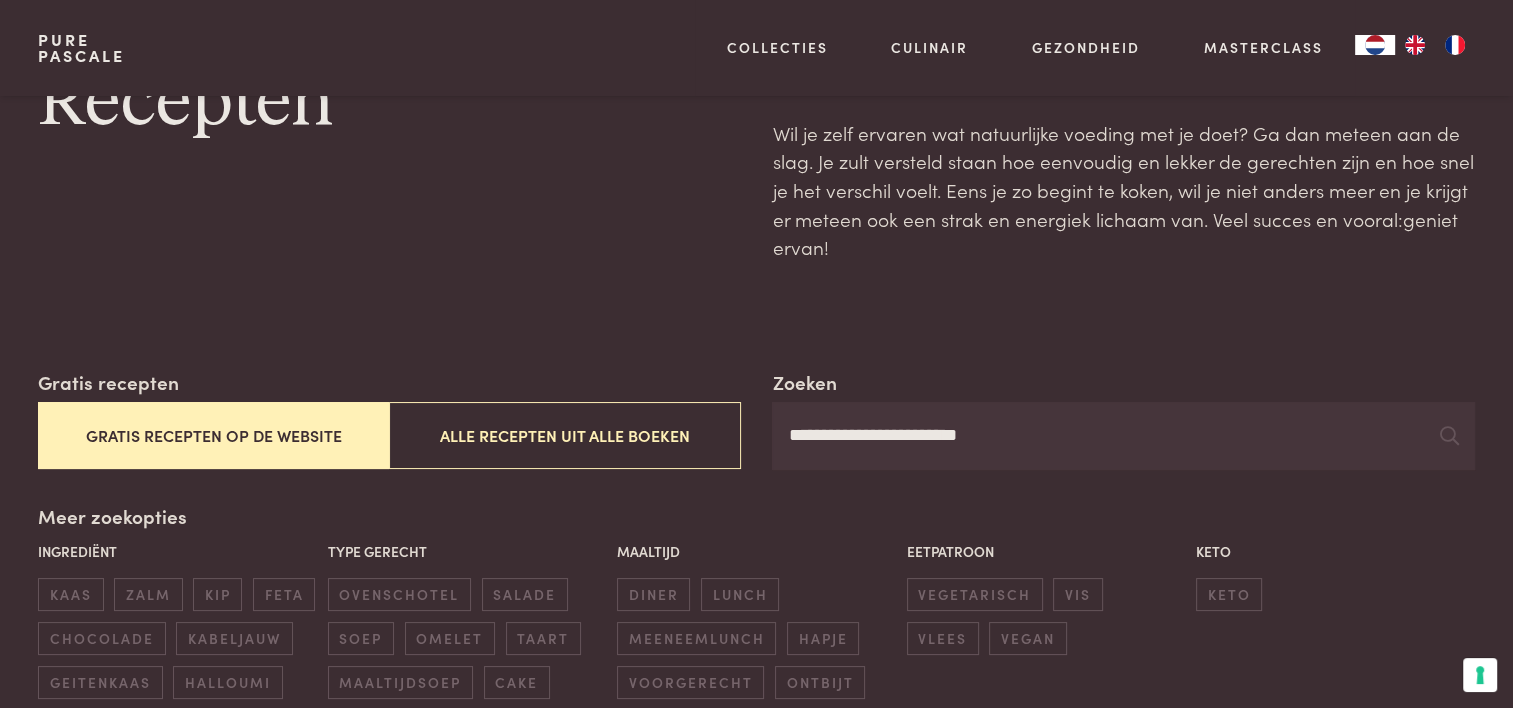 scroll, scrollTop: 200, scrollLeft: 0, axis: vertical 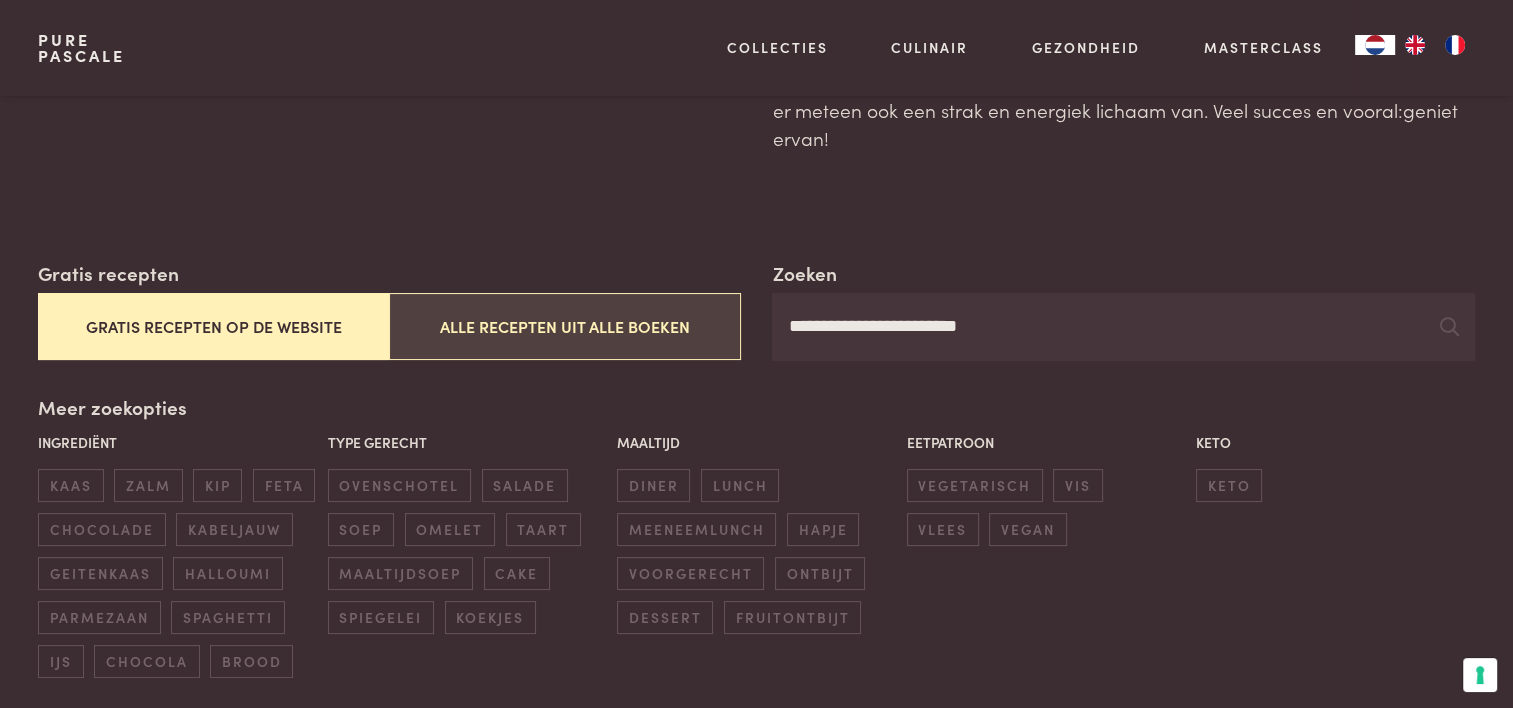 drag, startPoint x: 629, startPoint y: 323, endPoint x: 592, endPoint y: 324, distance: 37.01351 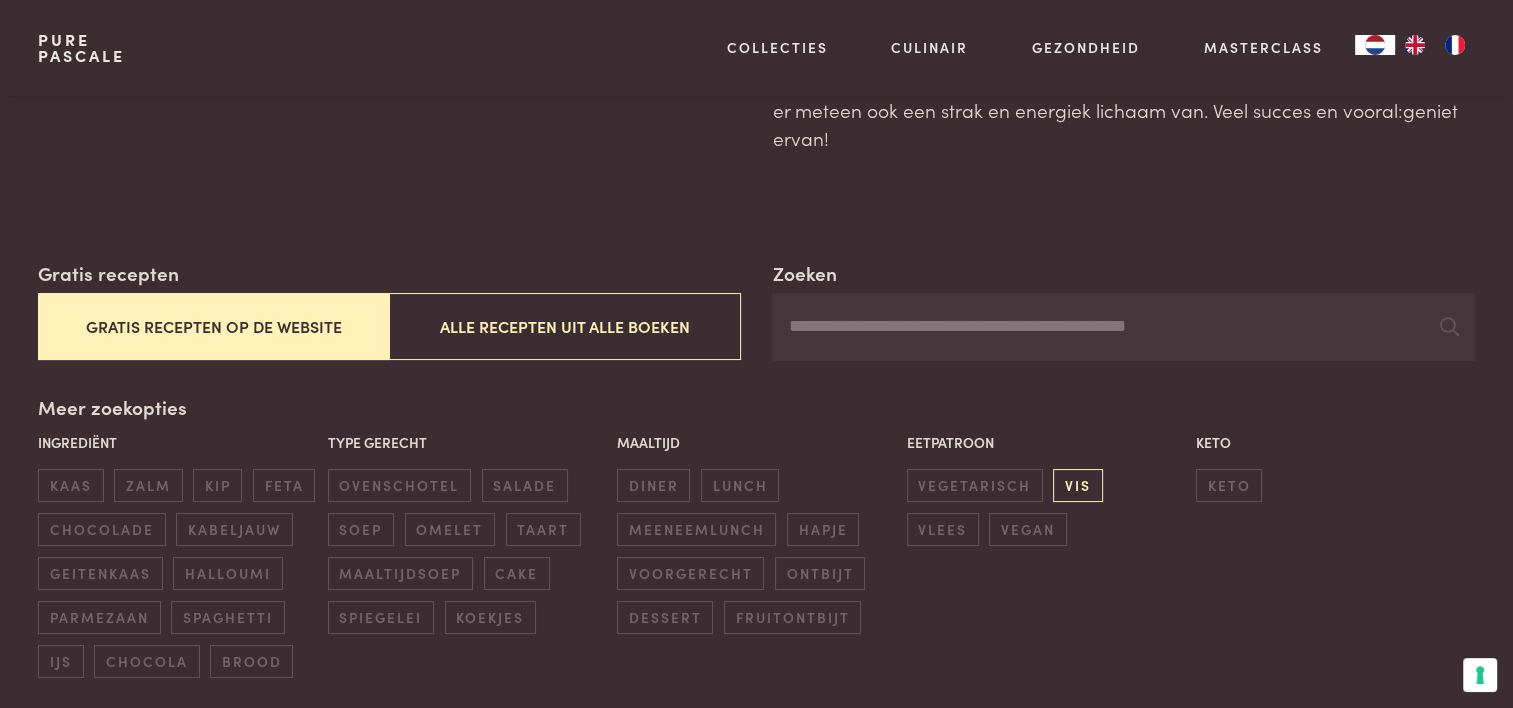 click on "vis" at bounding box center (1077, 485) 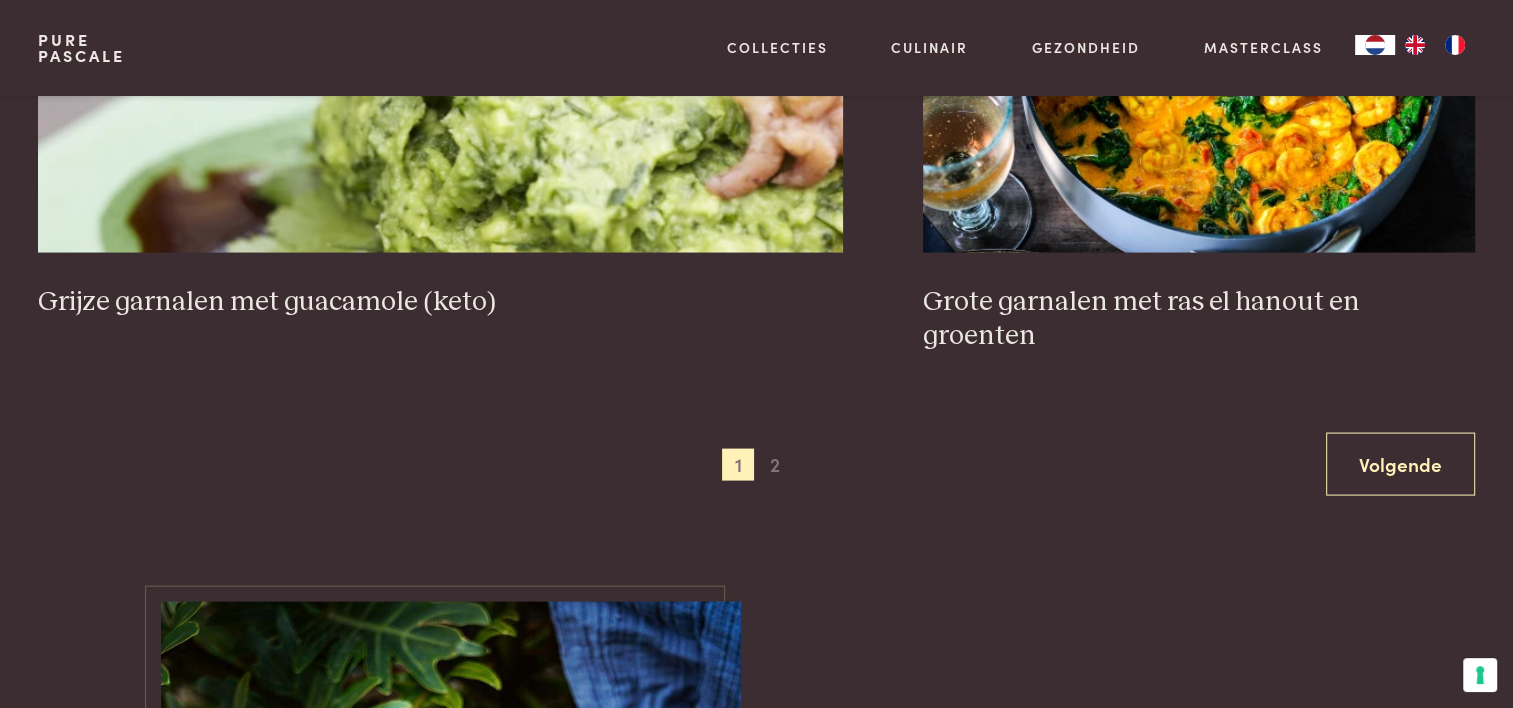 scroll, scrollTop: 3959, scrollLeft: 0, axis: vertical 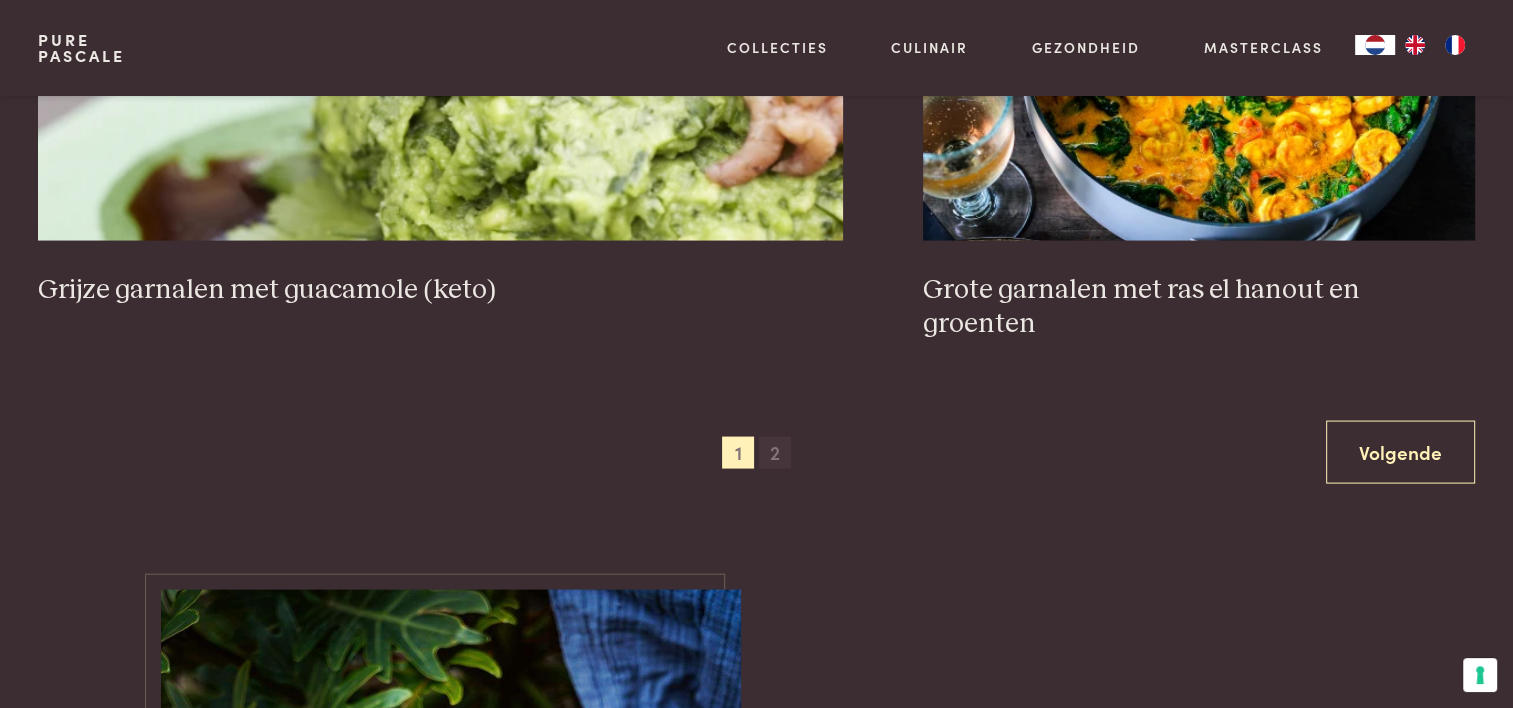 click on "2" at bounding box center [775, 453] 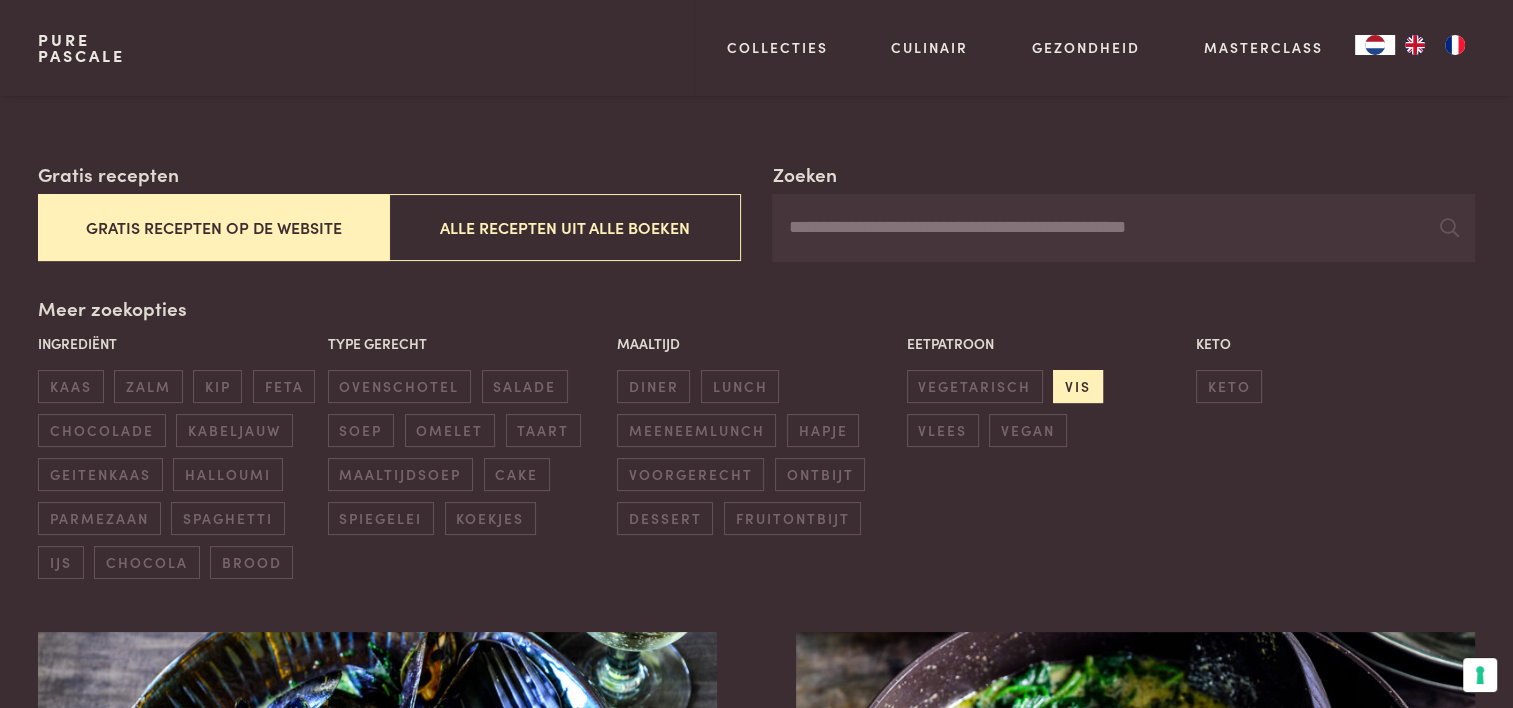 scroll, scrollTop: 300, scrollLeft: 0, axis: vertical 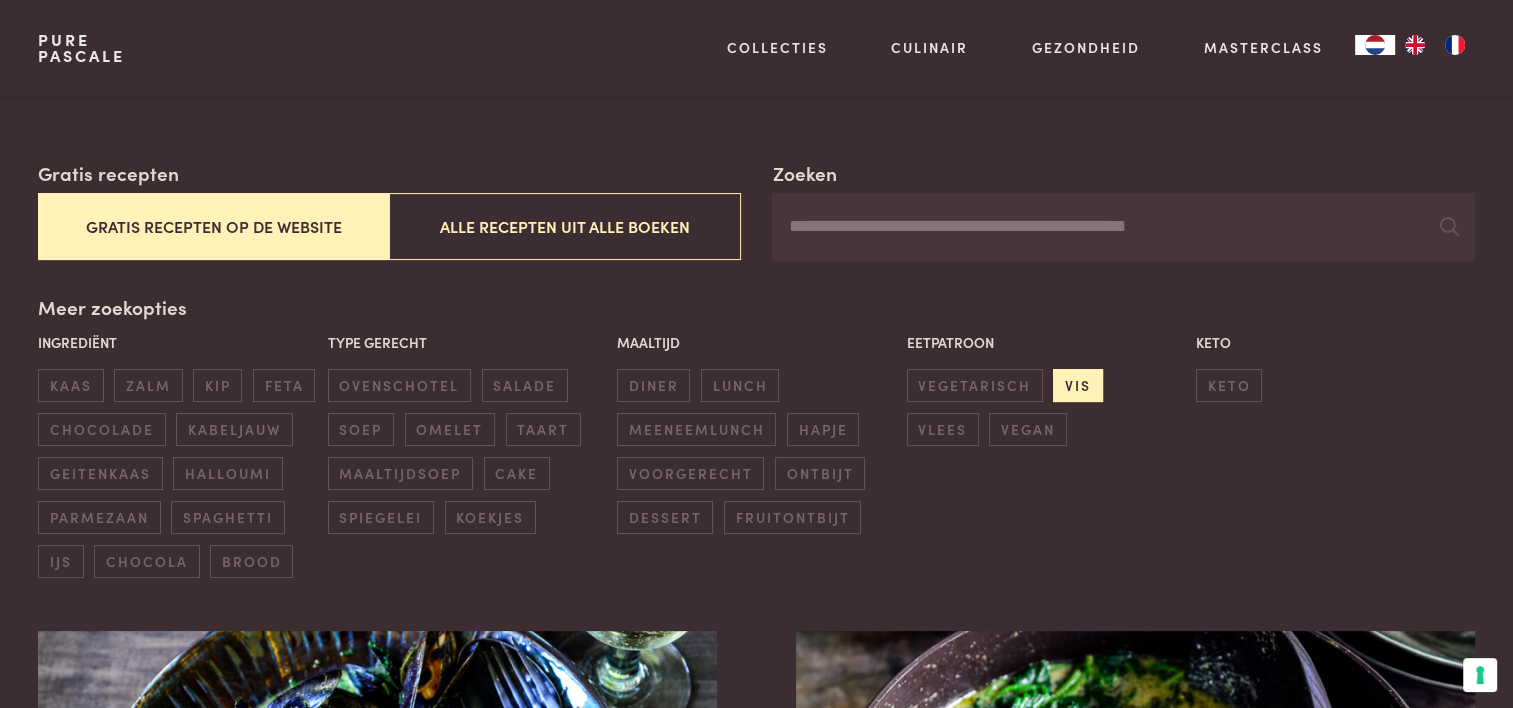 click on "vis" at bounding box center [1077, 385] 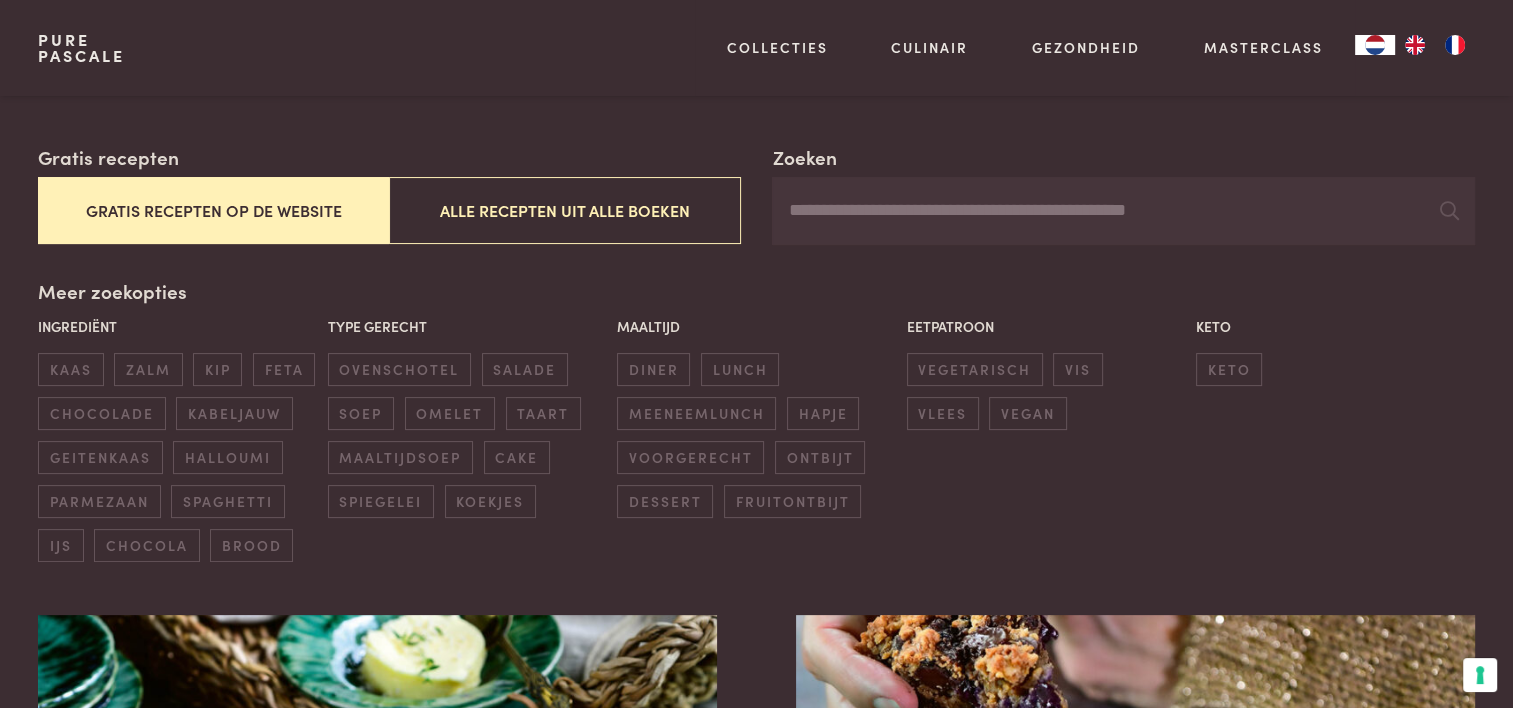 scroll, scrollTop: 159, scrollLeft: 0, axis: vertical 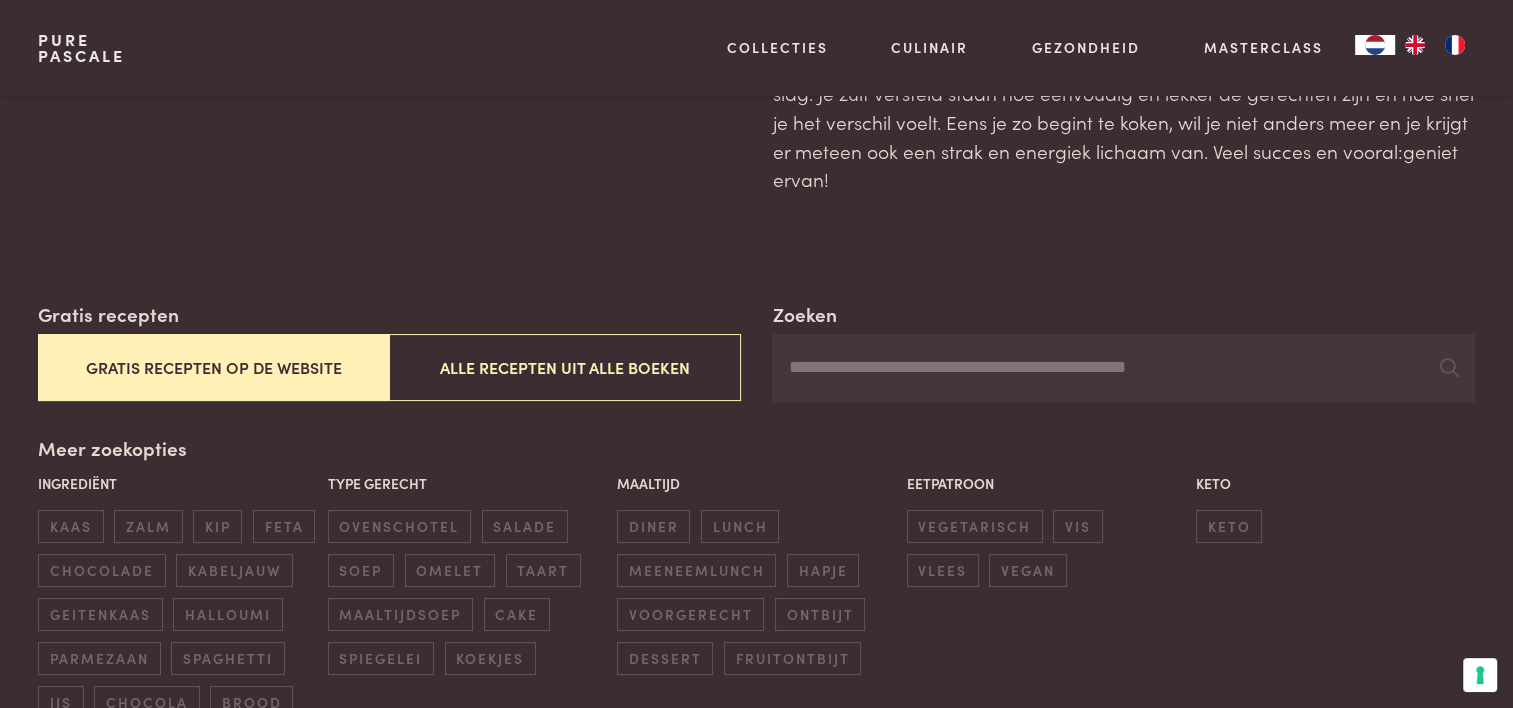 click on "Zoeken" at bounding box center [1123, 368] 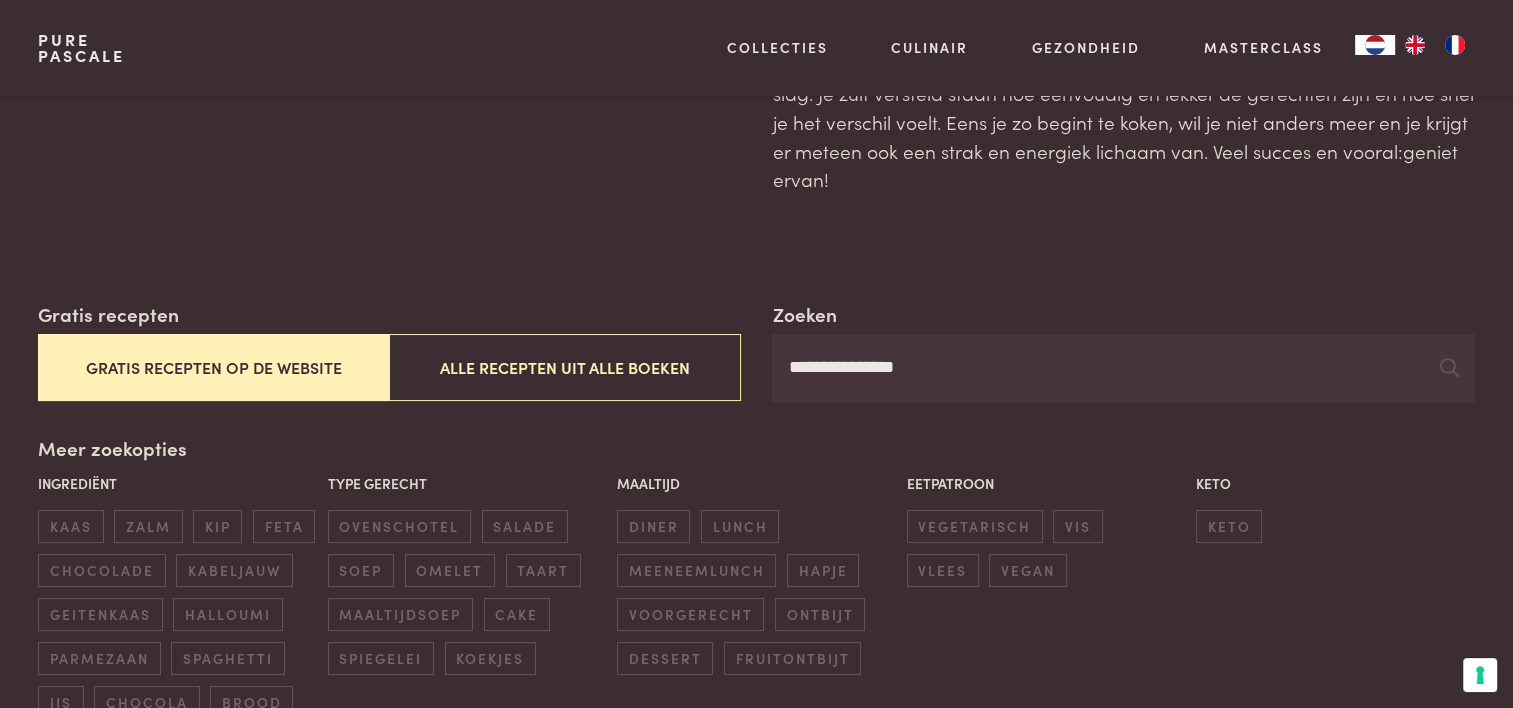 type on "**********" 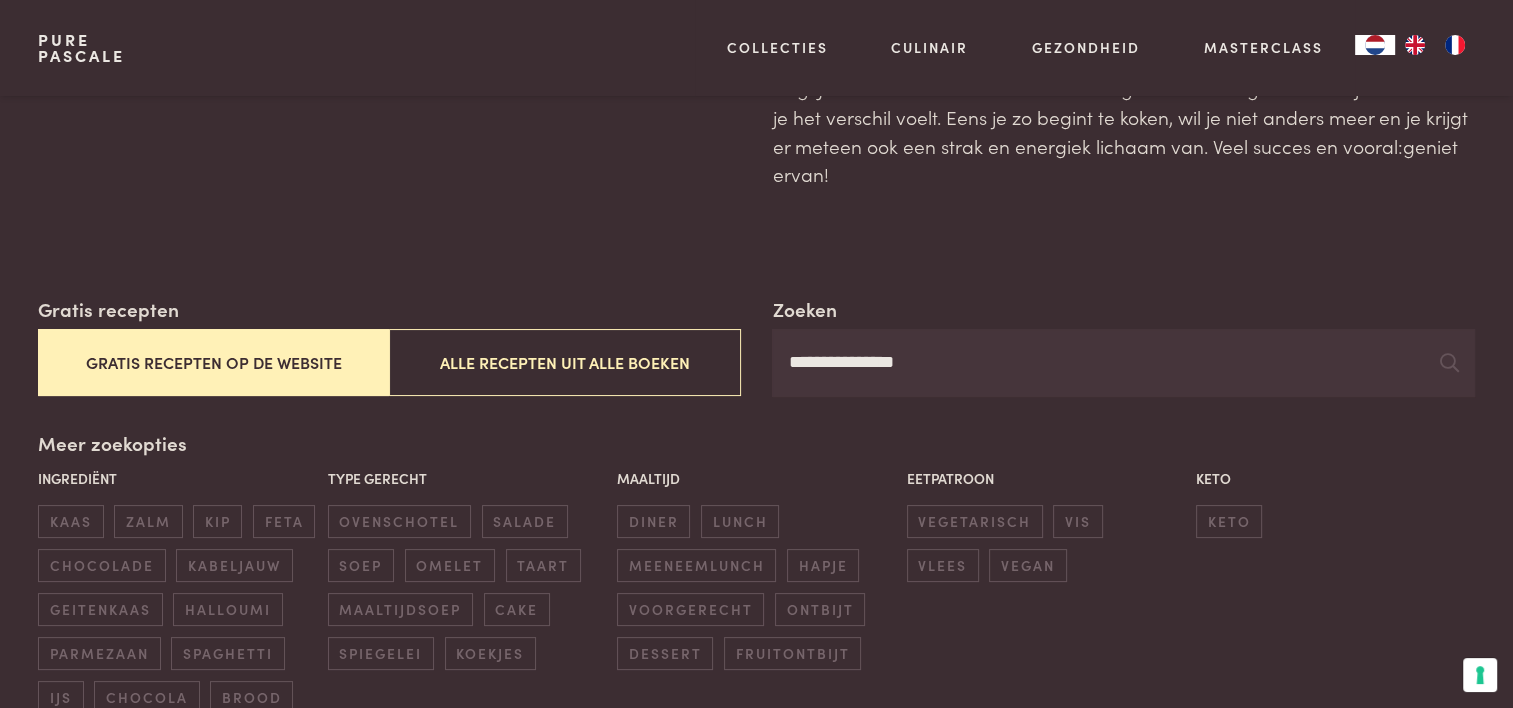scroll, scrollTop: 159, scrollLeft: 0, axis: vertical 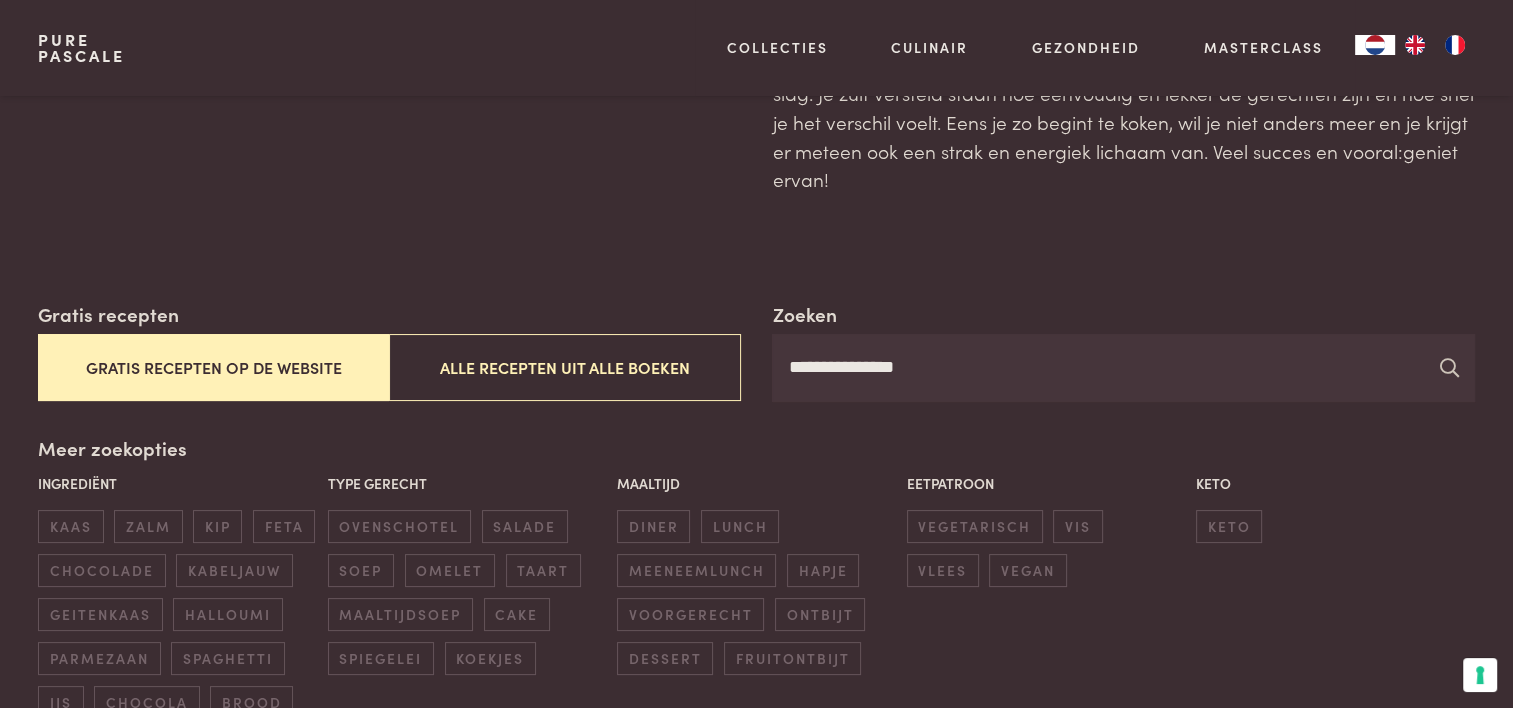click at bounding box center [1449, 367] 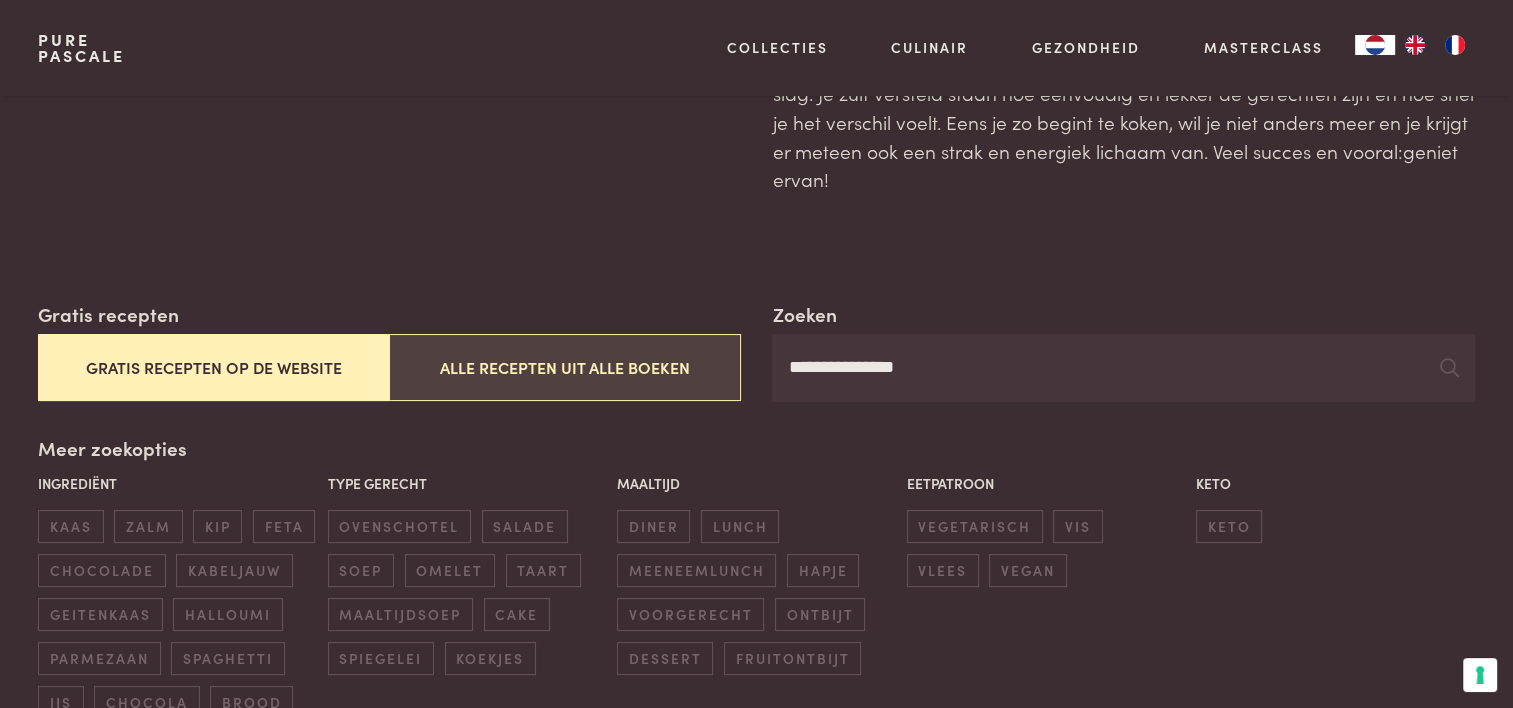 drag, startPoint x: 1019, startPoint y: 376, endPoint x: 615, endPoint y: 353, distance: 404.65417 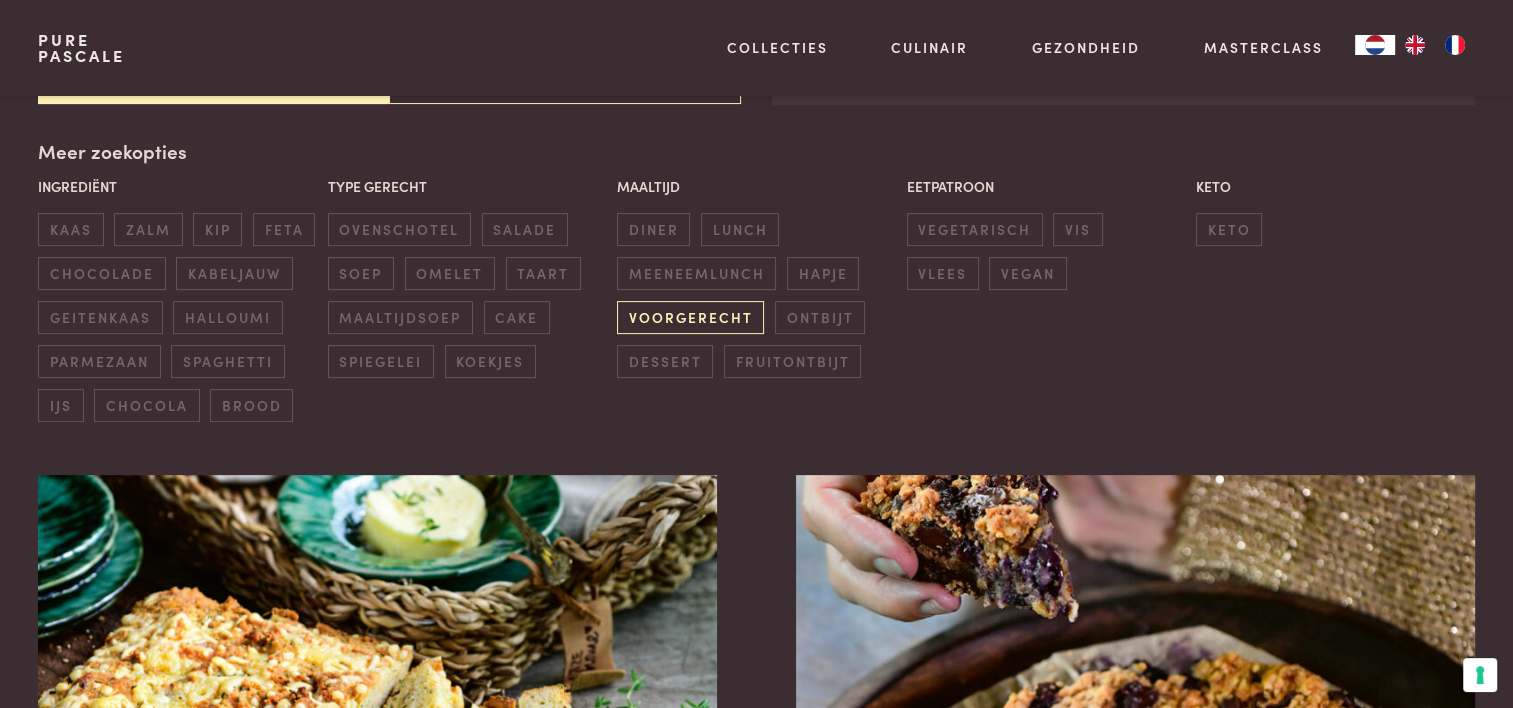 scroll, scrollTop: 459, scrollLeft: 0, axis: vertical 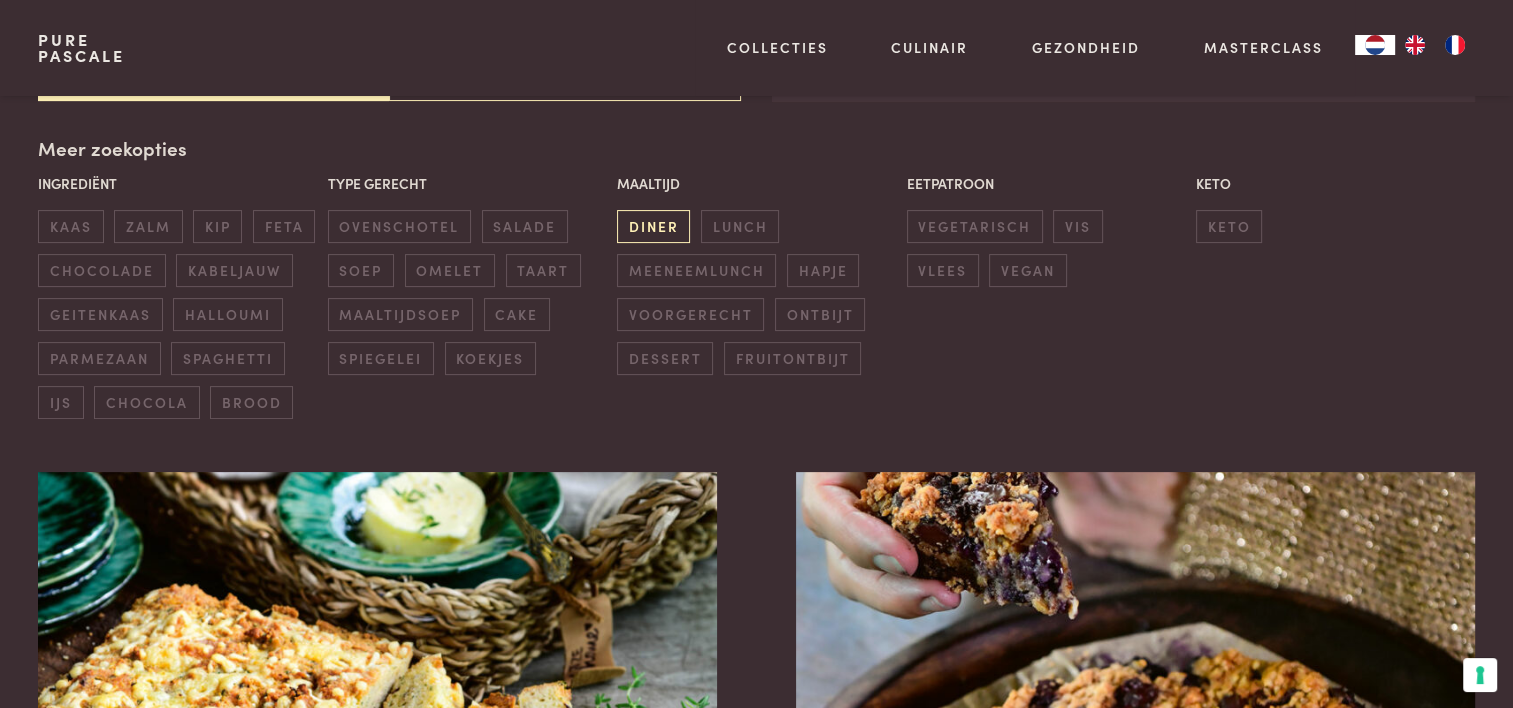 type 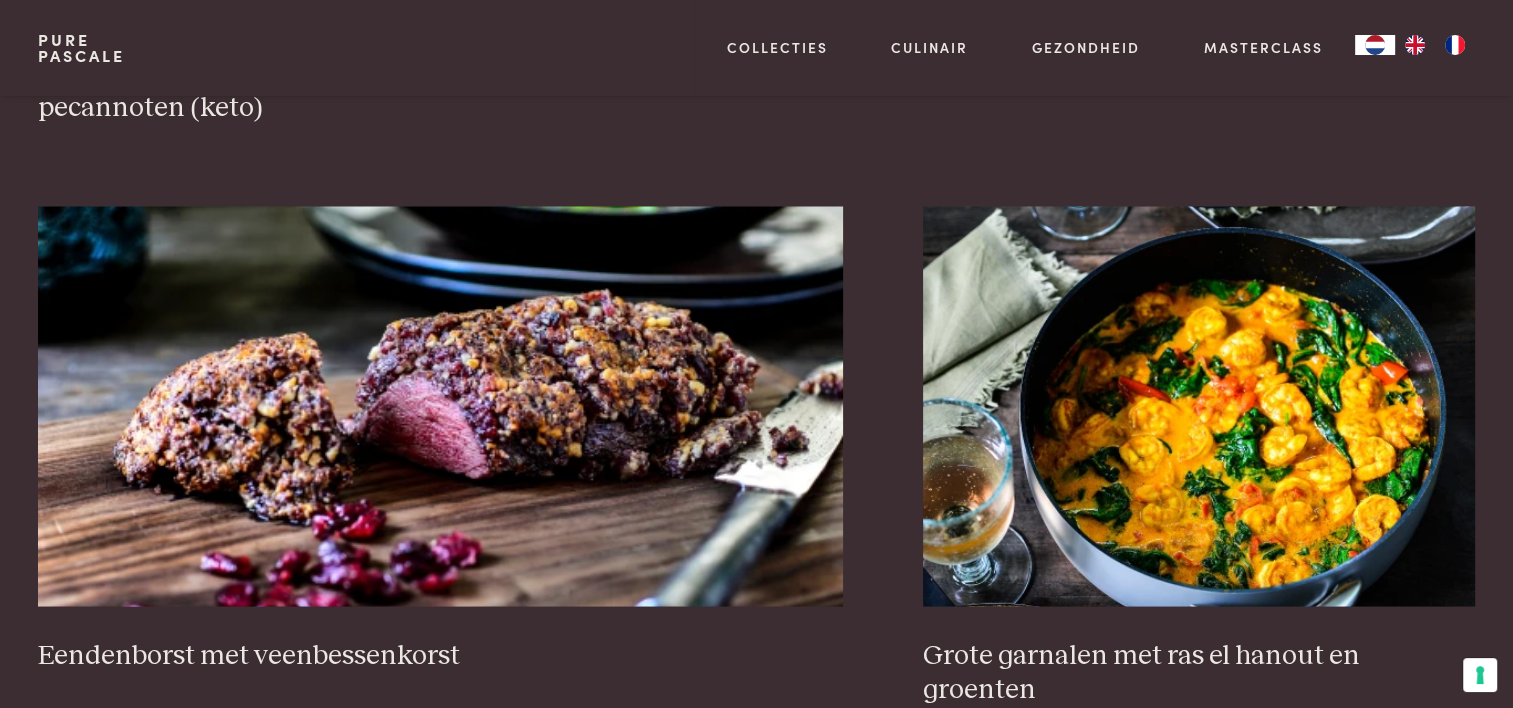 scroll, scrollTop: 3659, scrollLeft: 0, axis: vertical 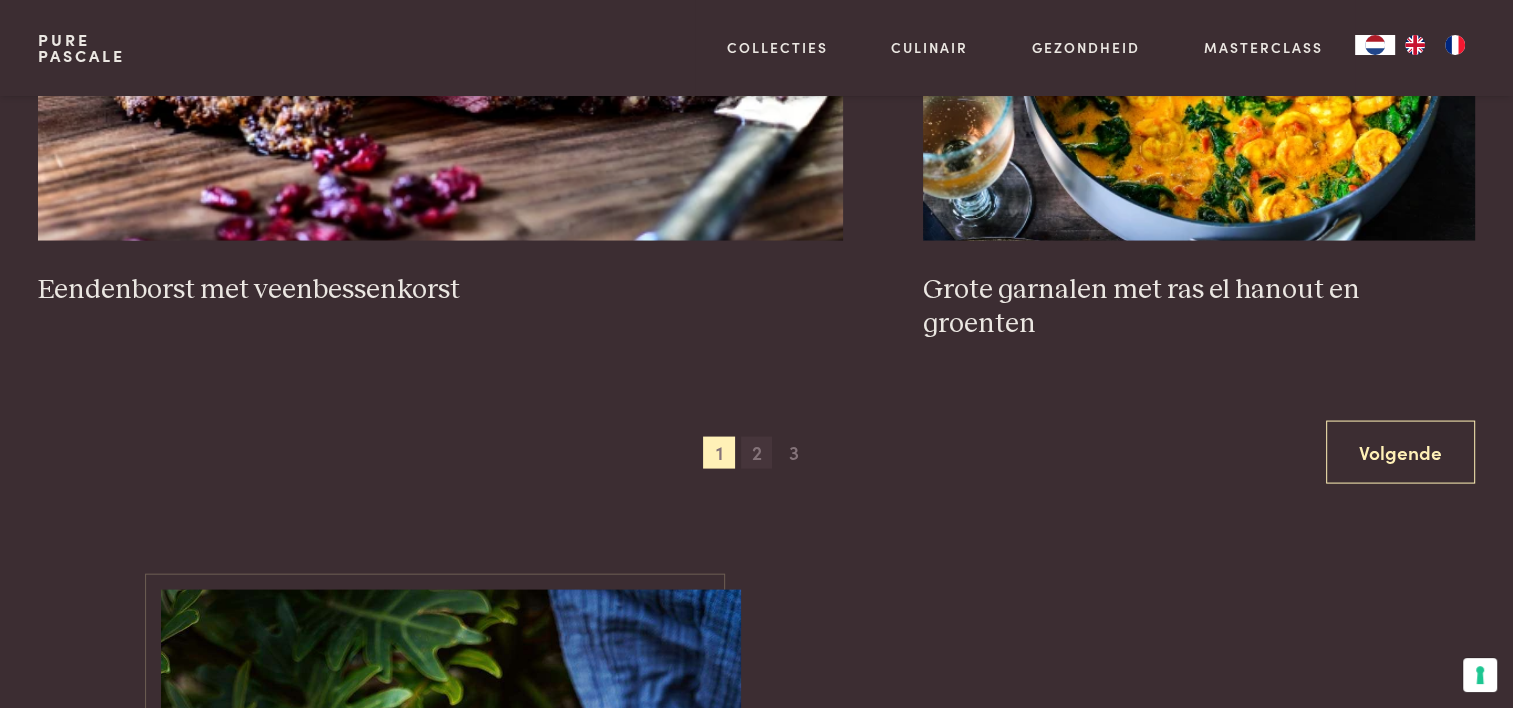 click on "2" at bounding box center [757, 453] 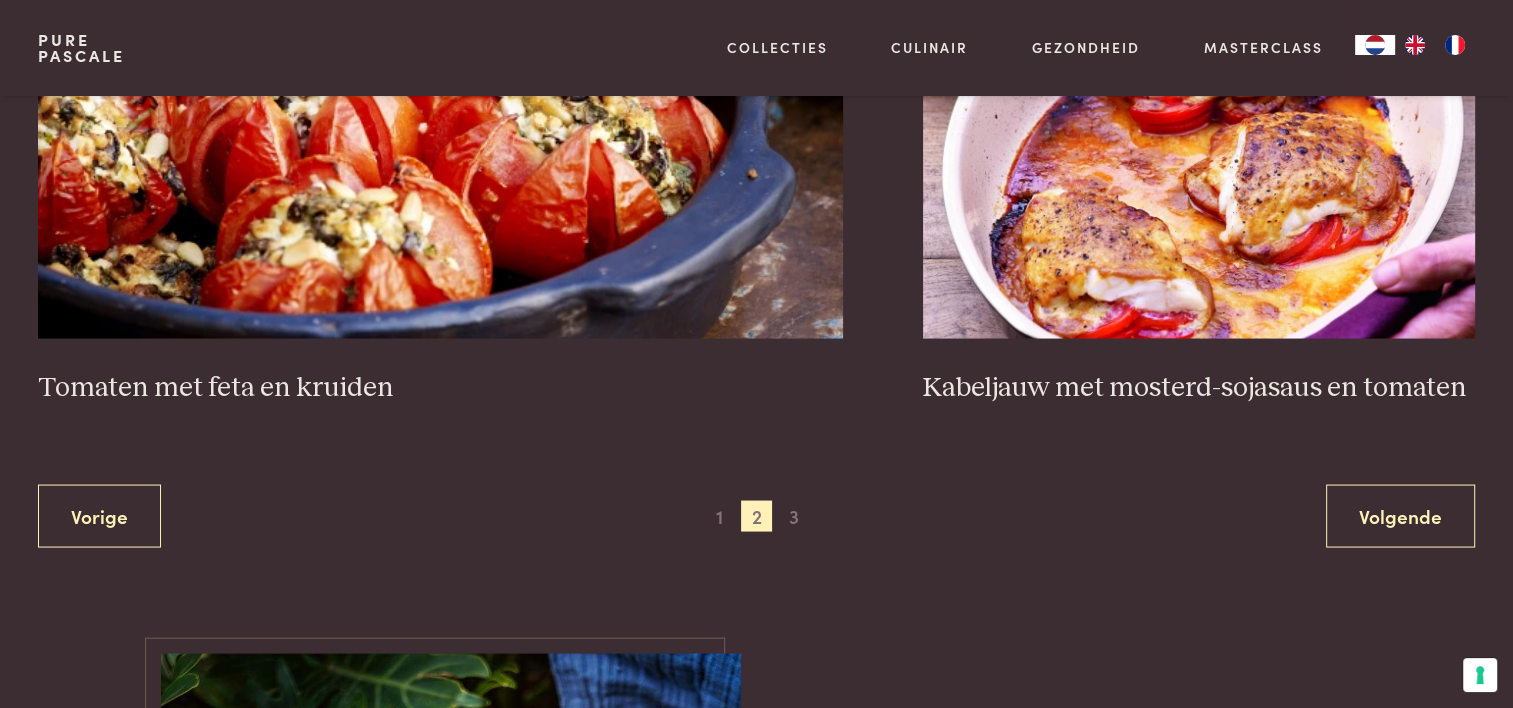 scroll, scrollTop: 3759, scrollLeft: 0, axis: vertical 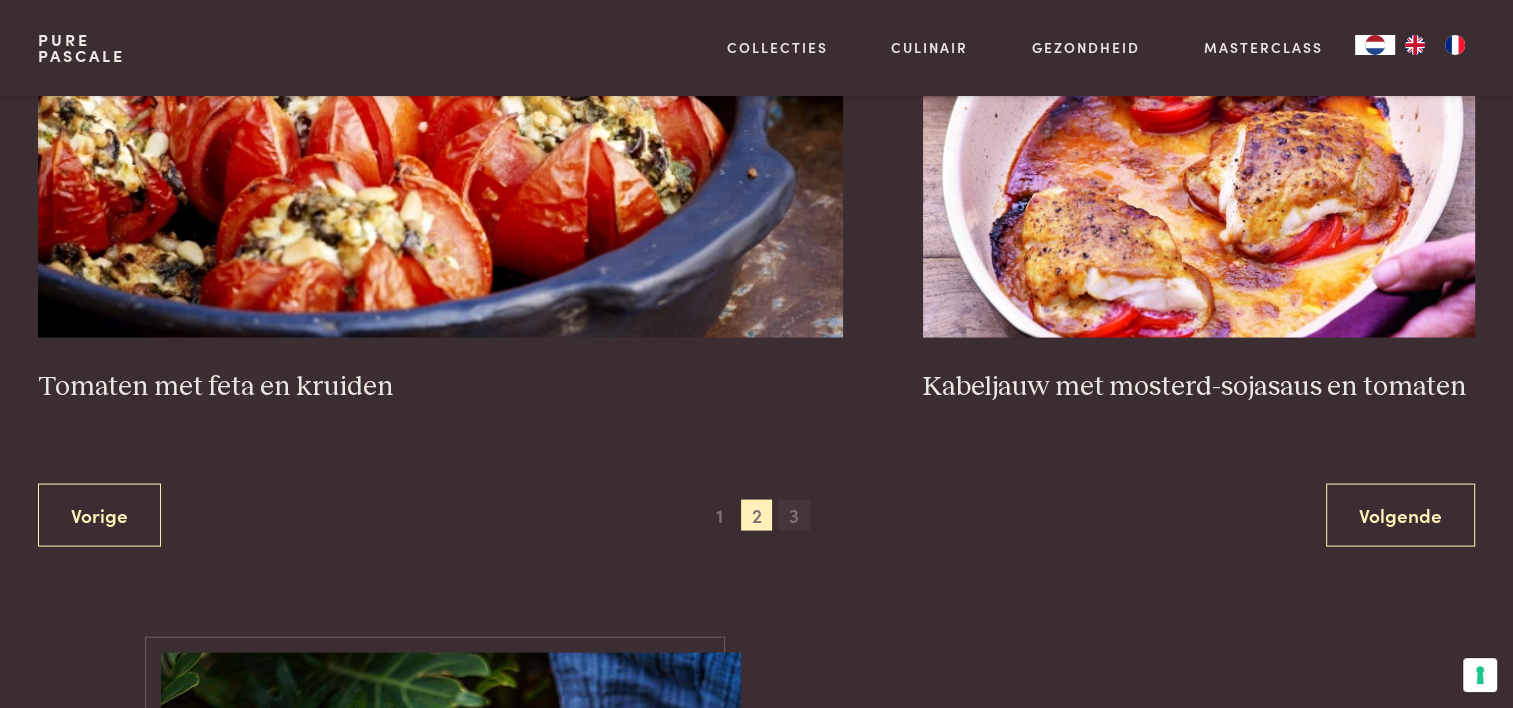 click on "3" at bounding box center [794, 515] 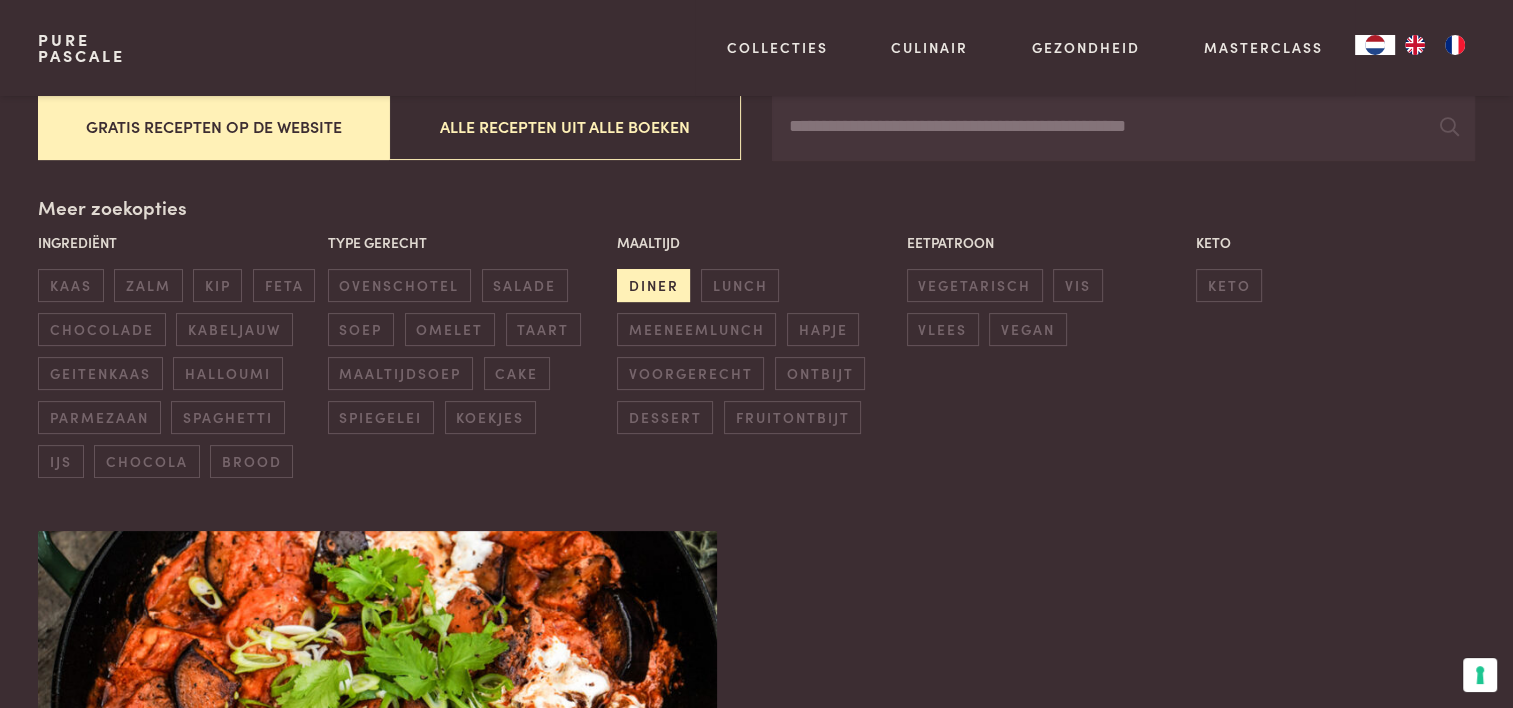 click on "diner" at bounding box center [653, 285] 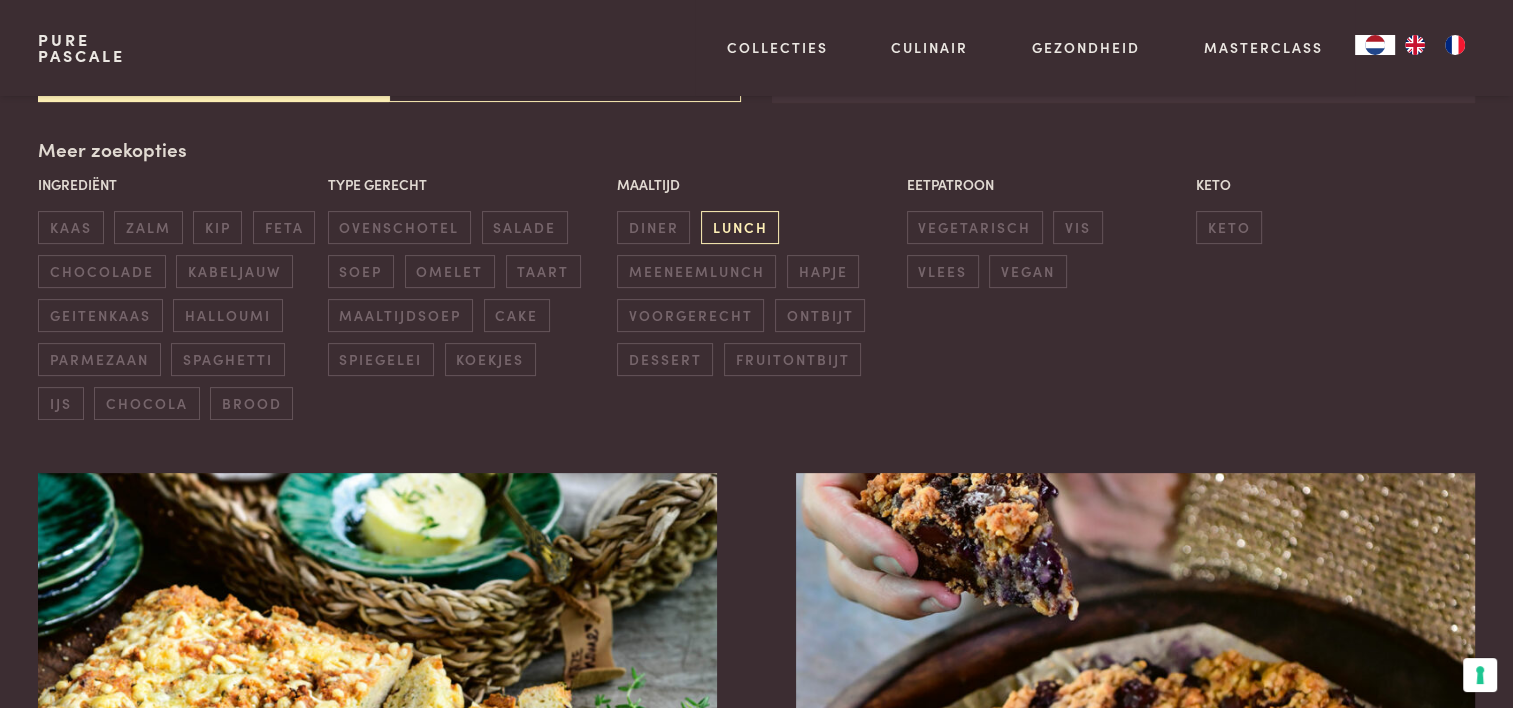 scroll, scrollTop: 459, scrollLeft: 0, axis: vertical 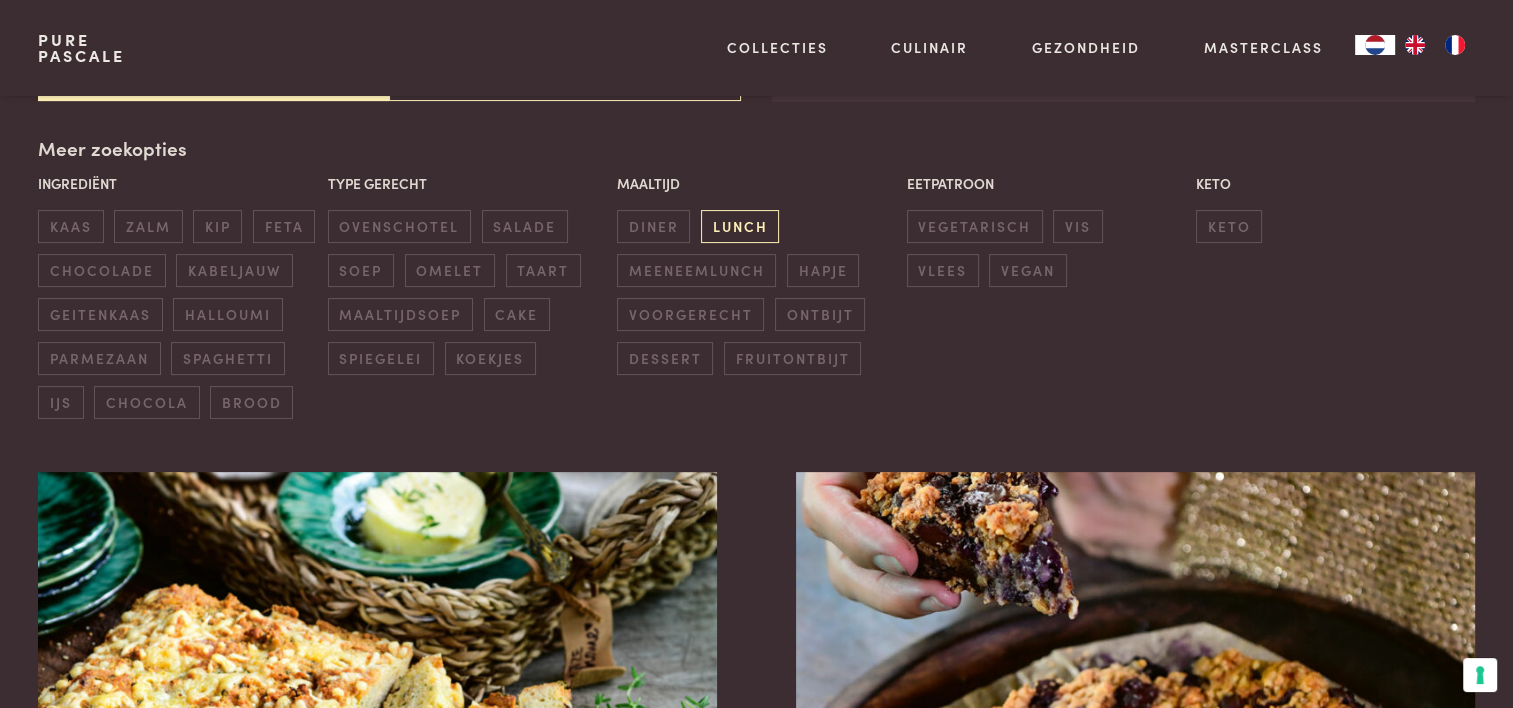 click on "lunch" at bounding box center [740, 226] 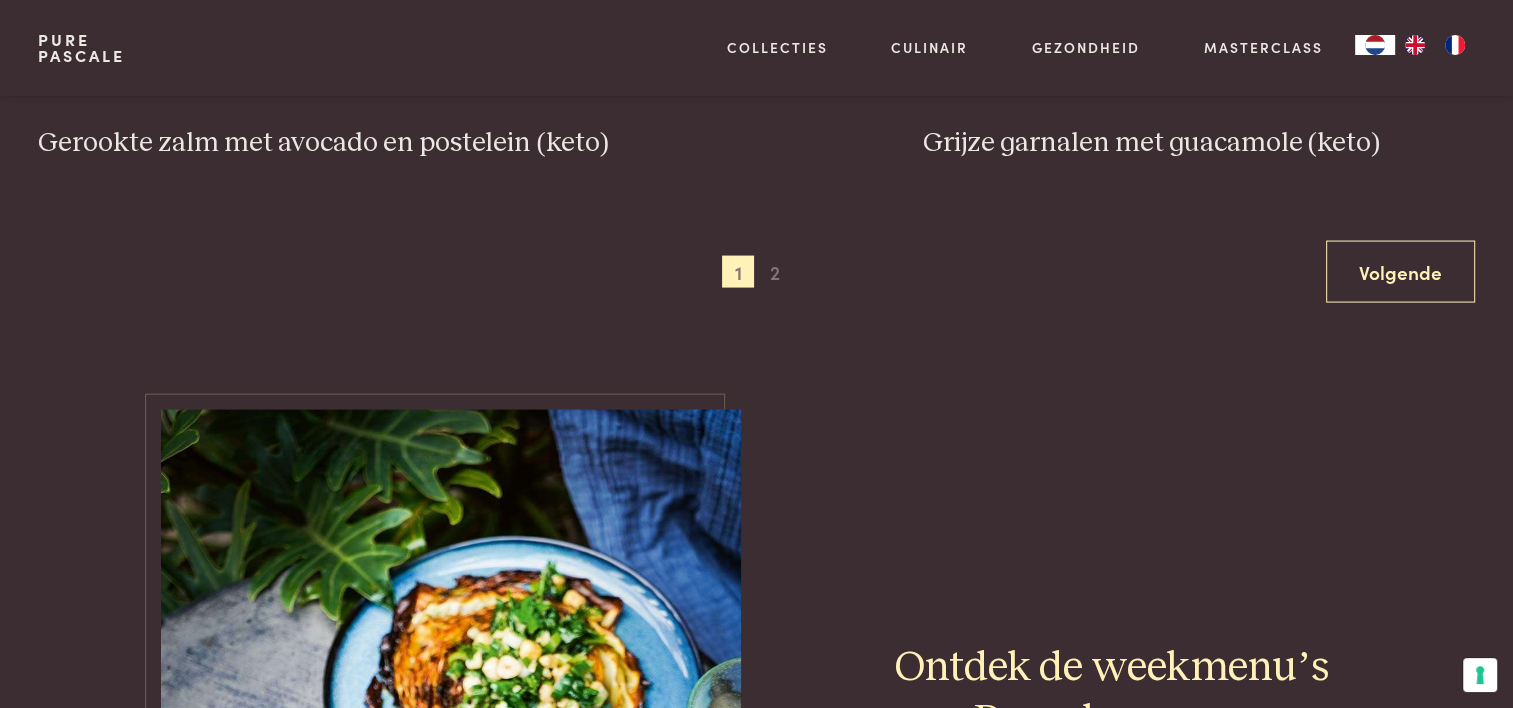 scroll, scrollTop: 4059, scrollLeft: 0, axis: vertical 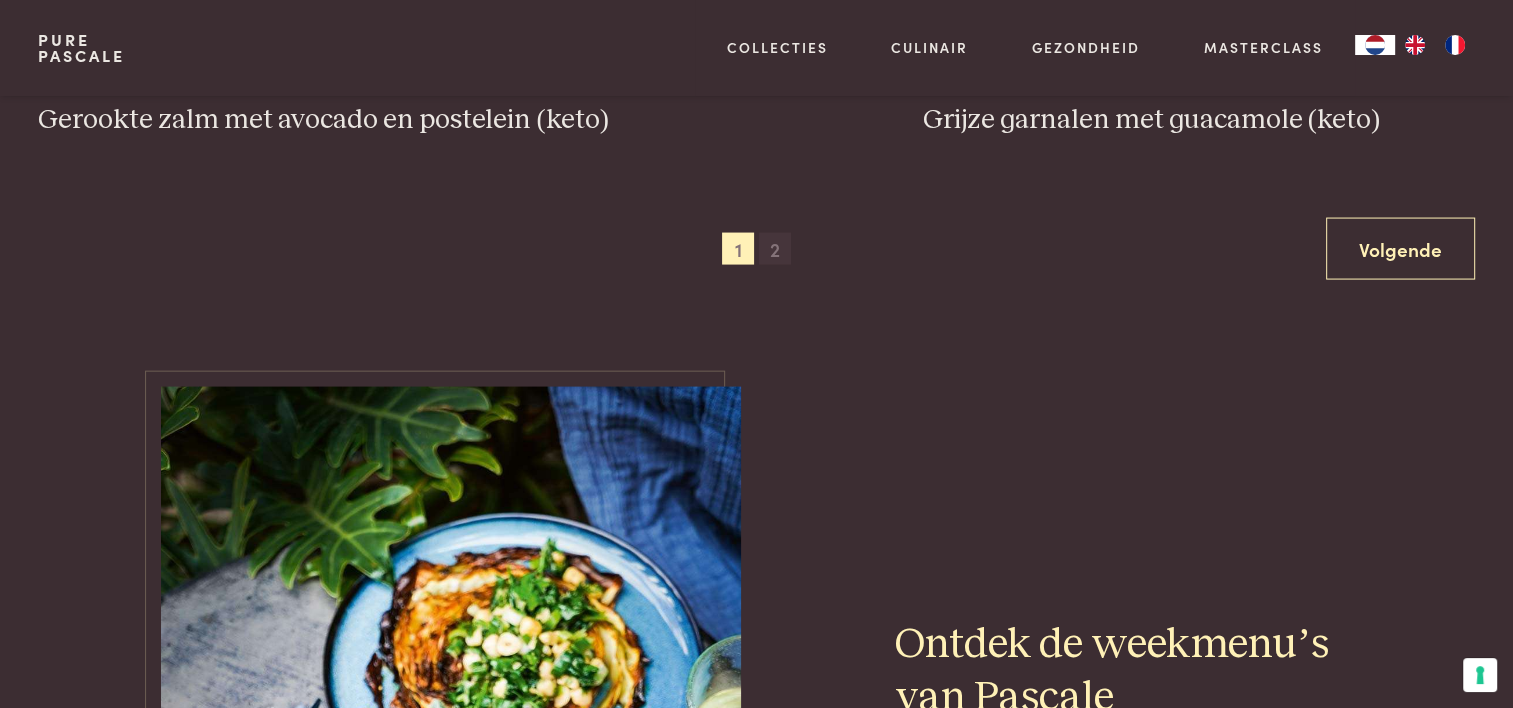 click on "2" at bounding box center (775, 249) 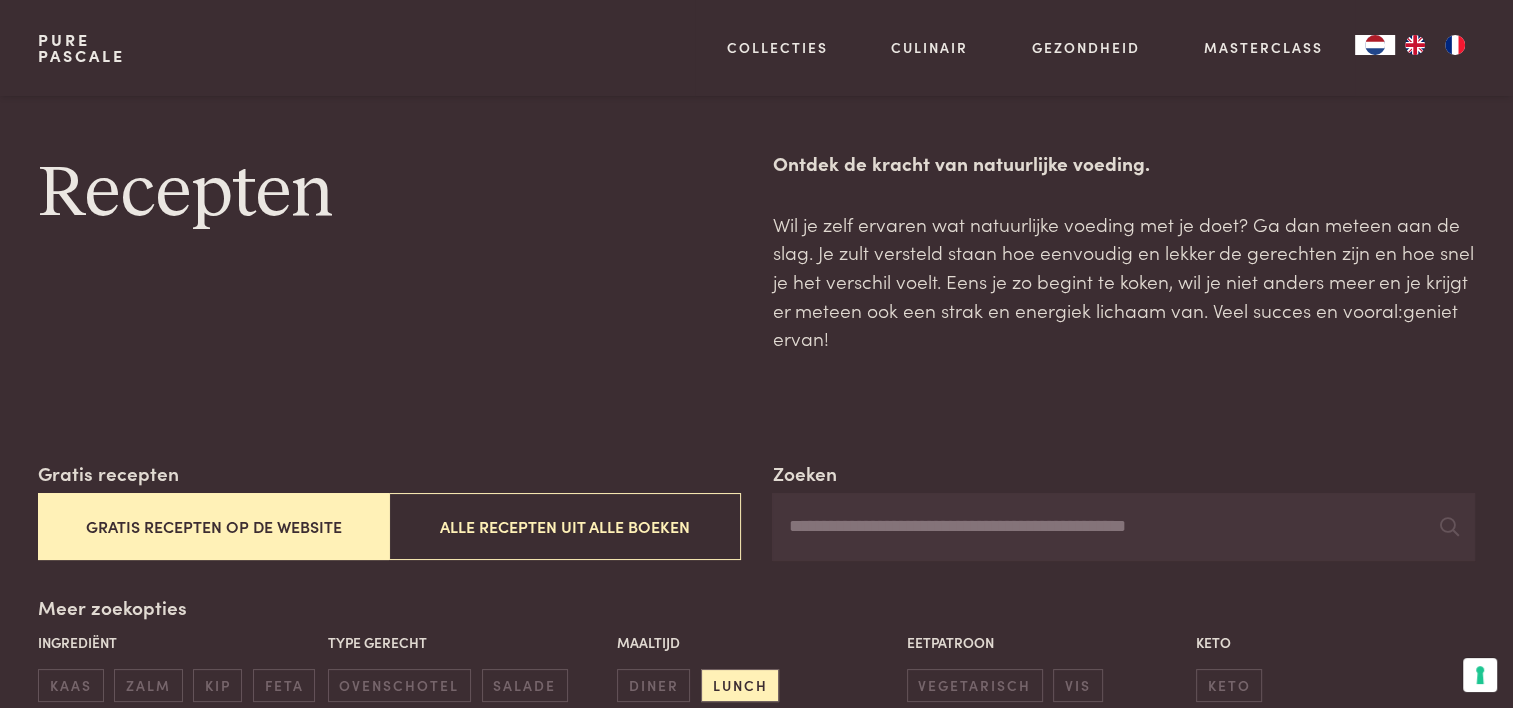 scroll, scrollTop: 300, scrollLeft: 0, axis: vertical 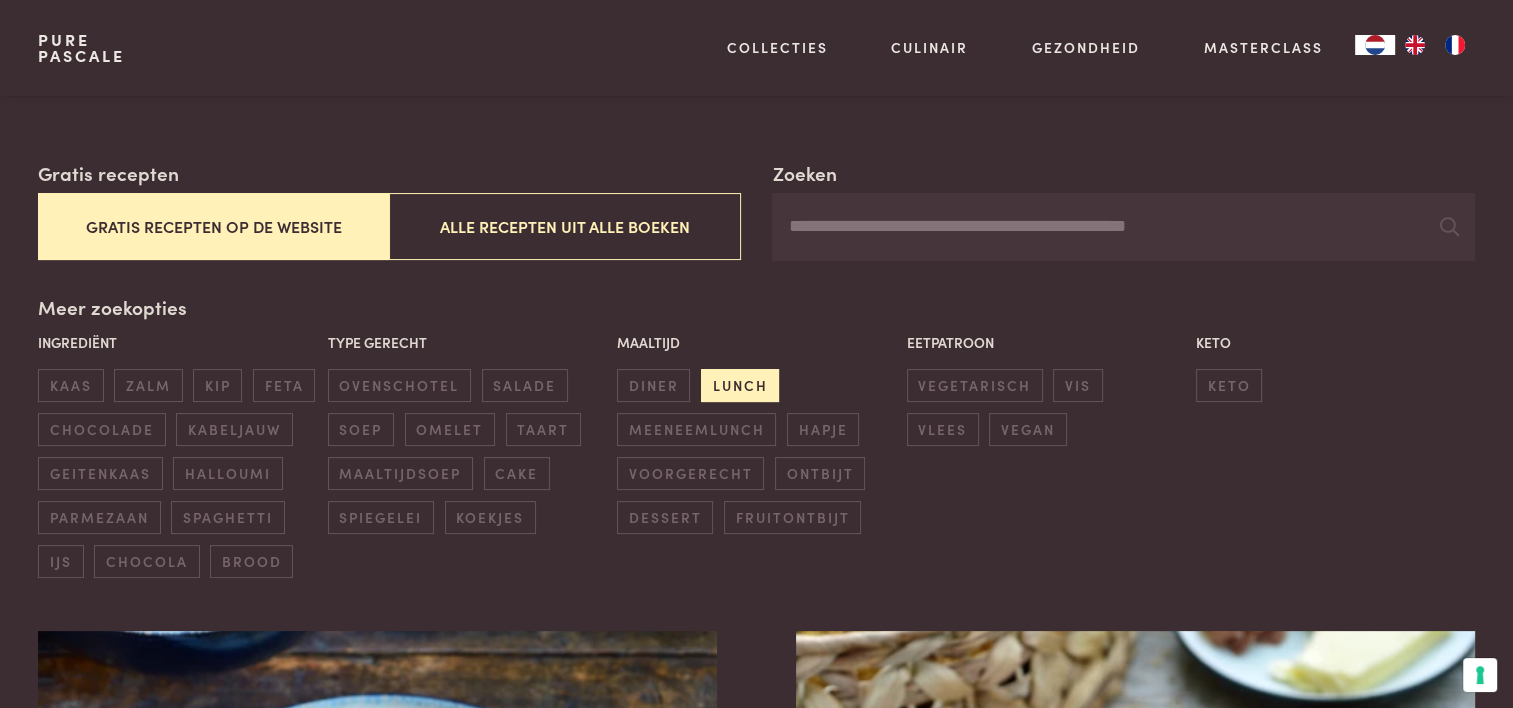 click on "lunch" at bounding box center (740, 385) 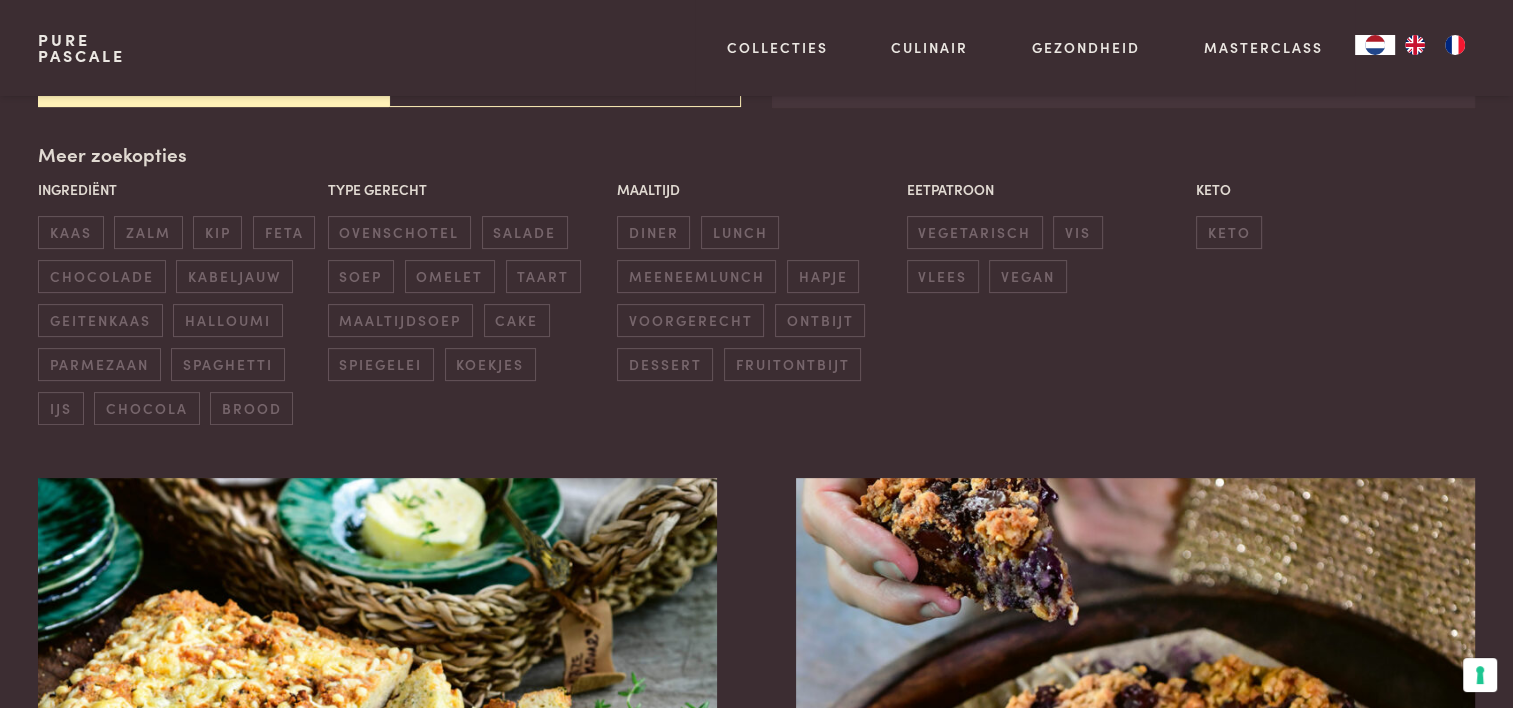scroll, scrollTop: 459, scrollLeft: 0, axis: vertical 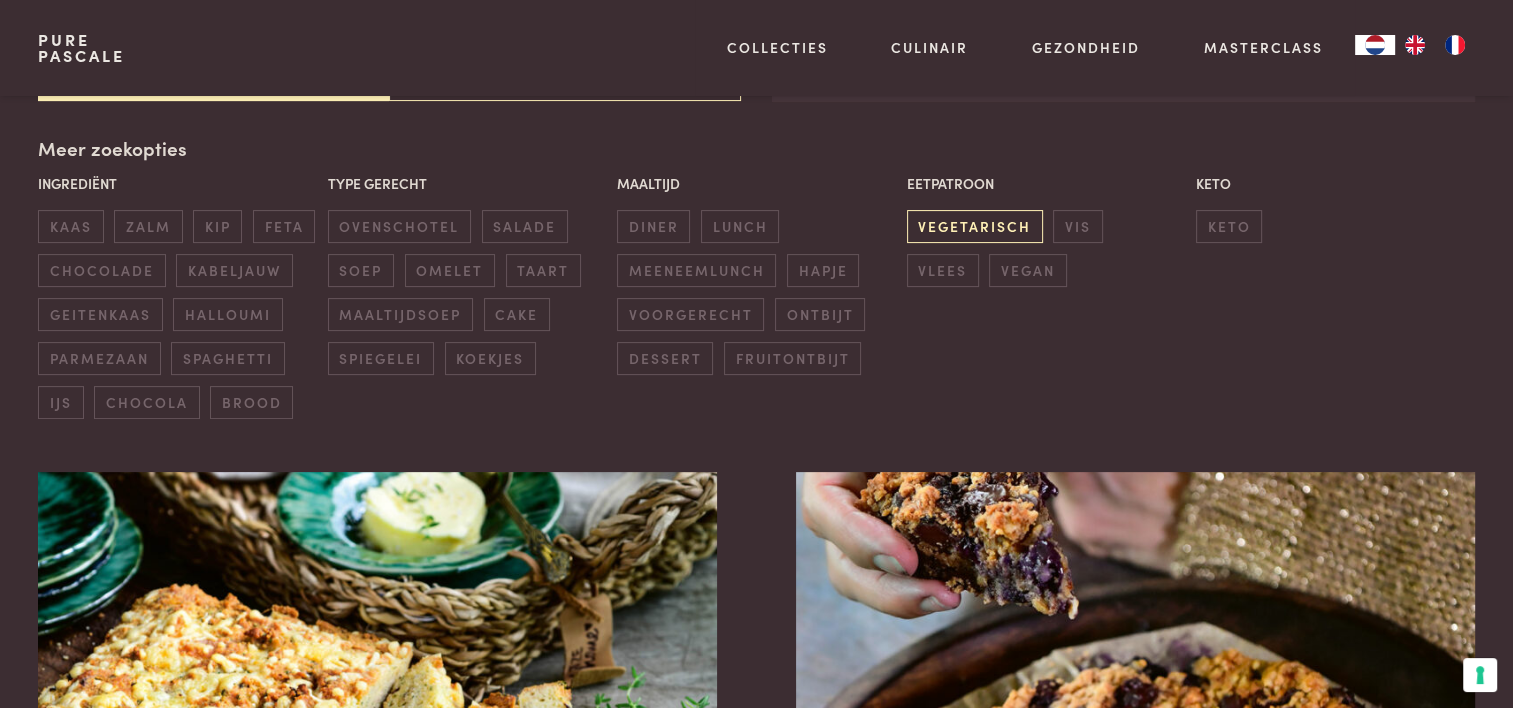 click on "vegetarisch" at bounding box center (975, 226) 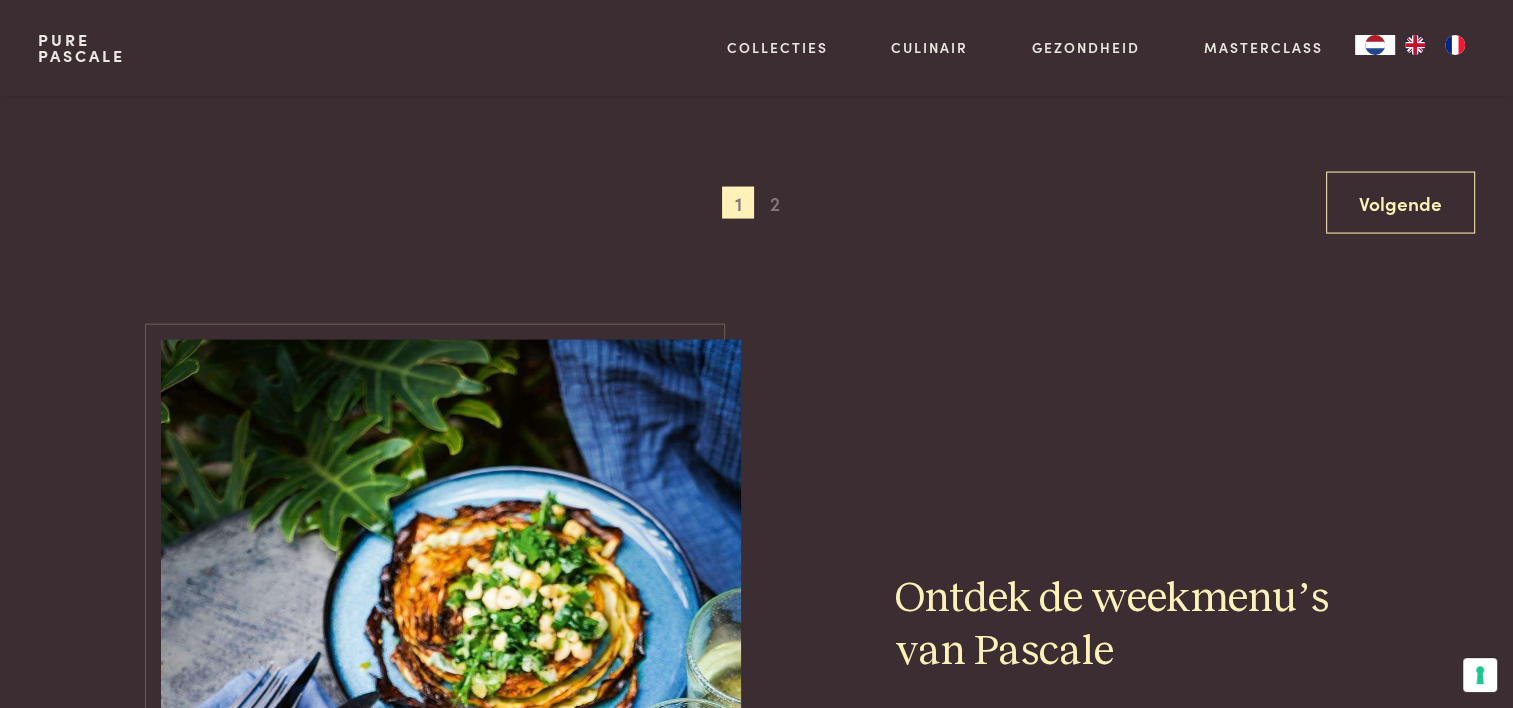 scroll, scrollTop: 4059, scrollLeft: 0, axis: vertical 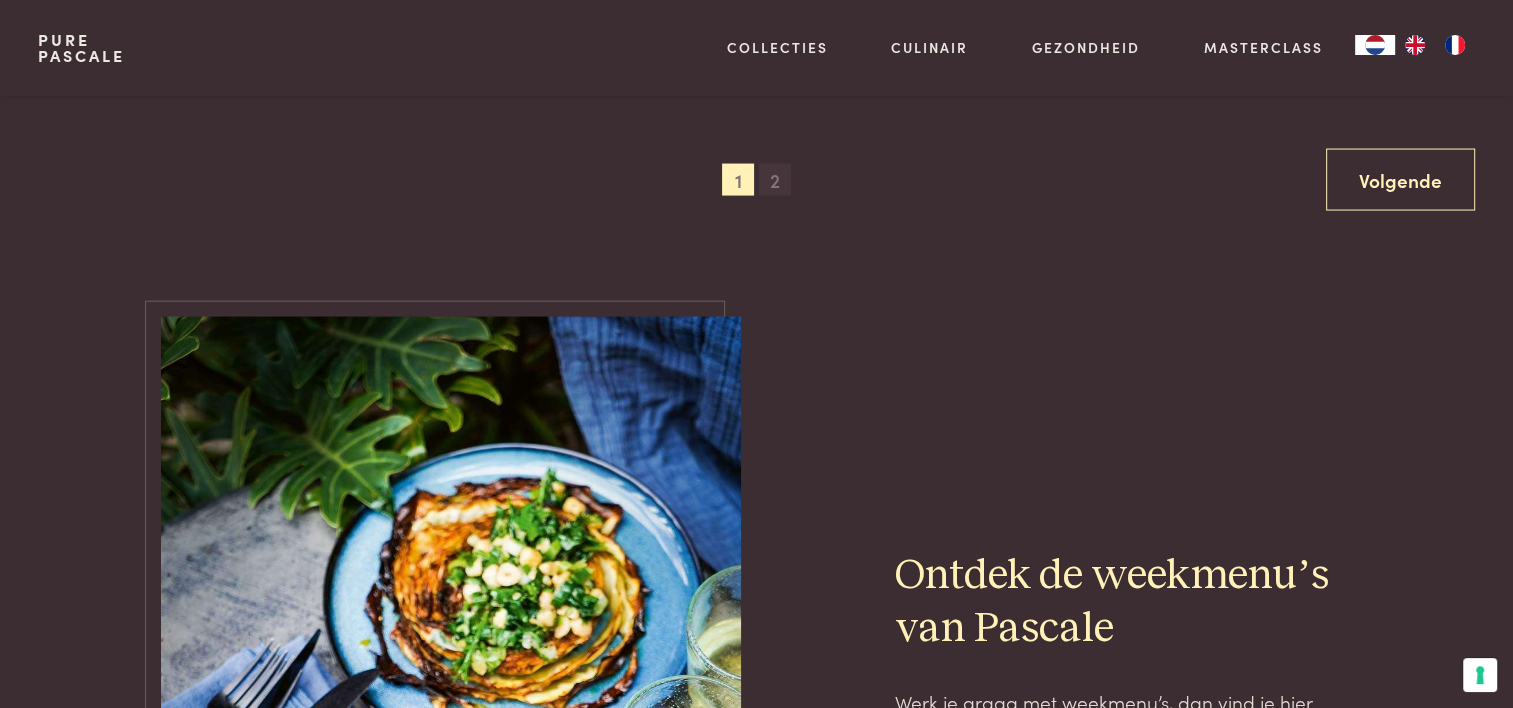 click on "2" at bounding box center [775, 180] 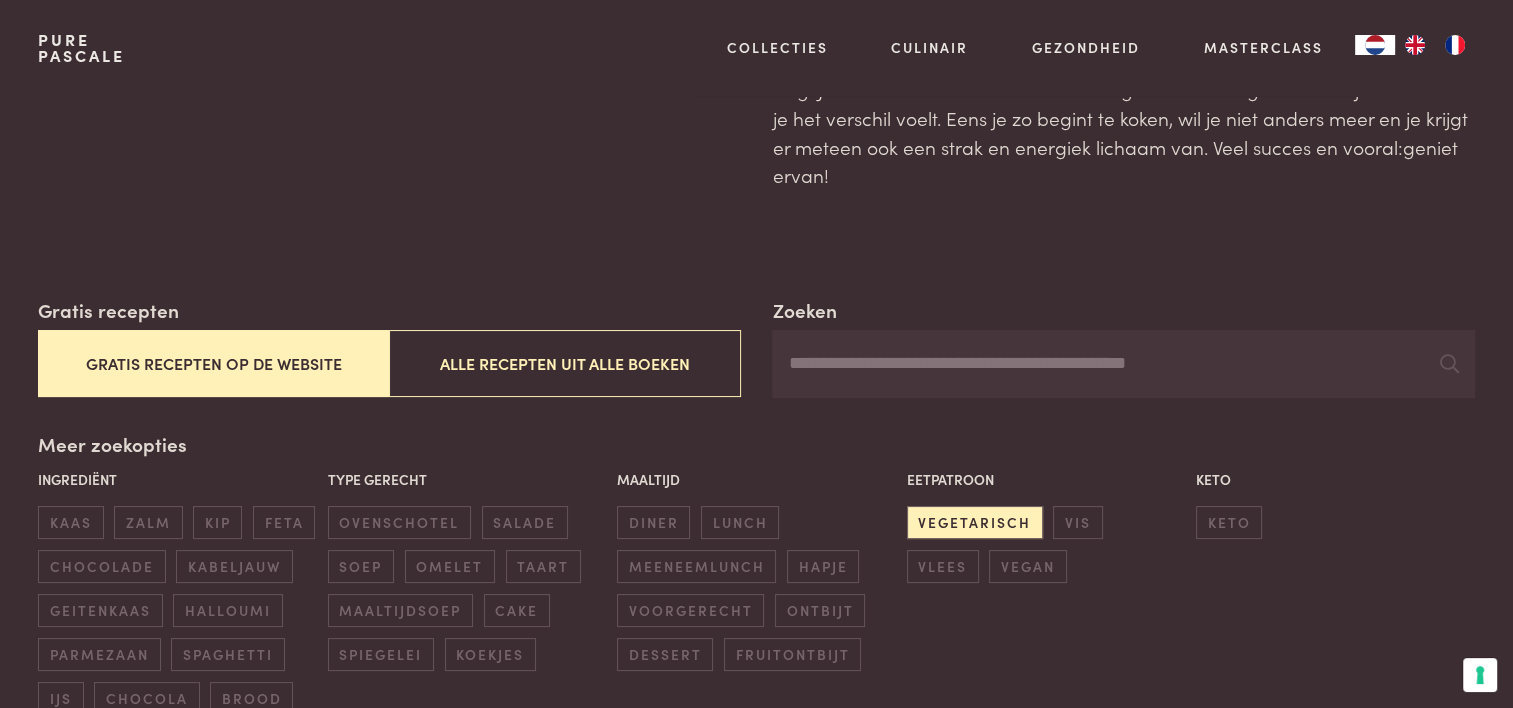 scroll, scrollTop: 0, scrollLeft: 0, axis: both 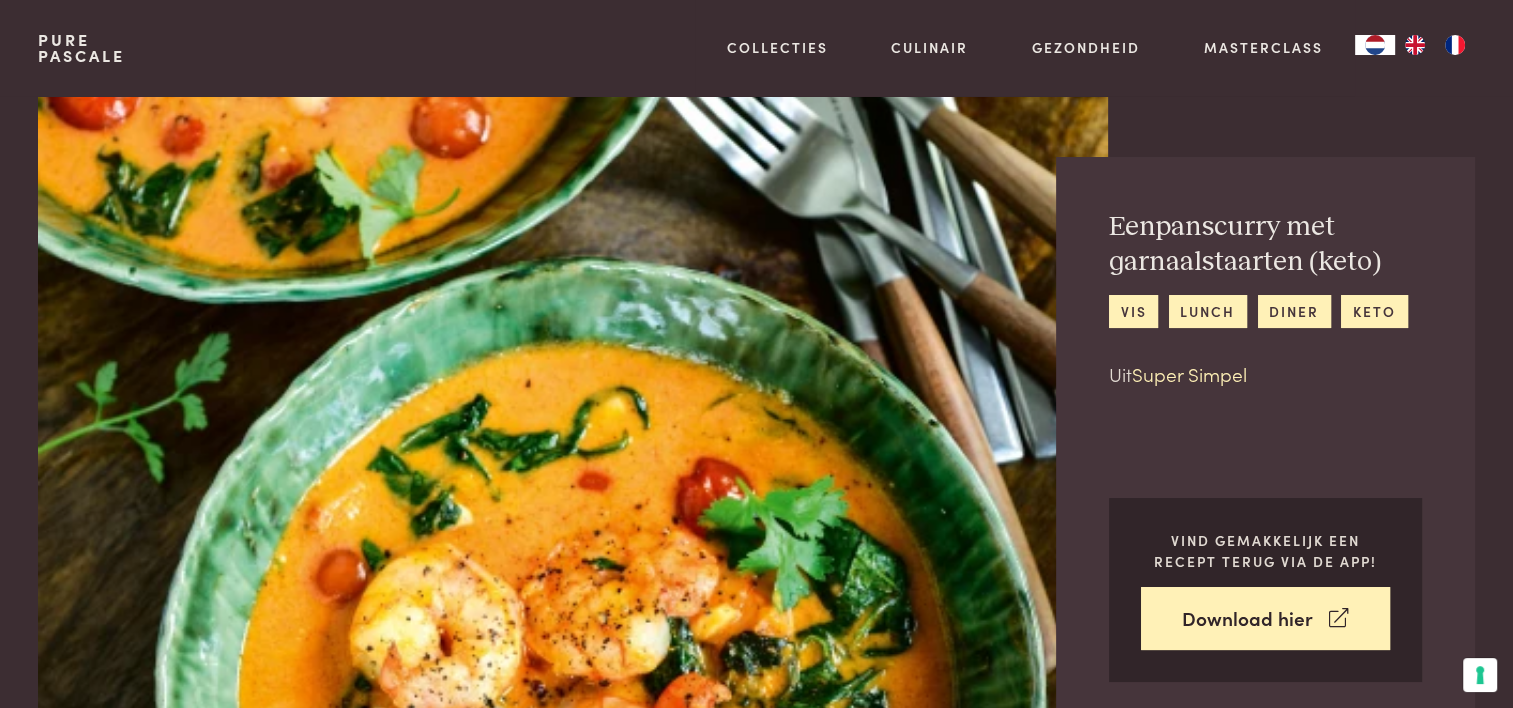 click on "Super Simpel" at bounding box center [1189, 373] 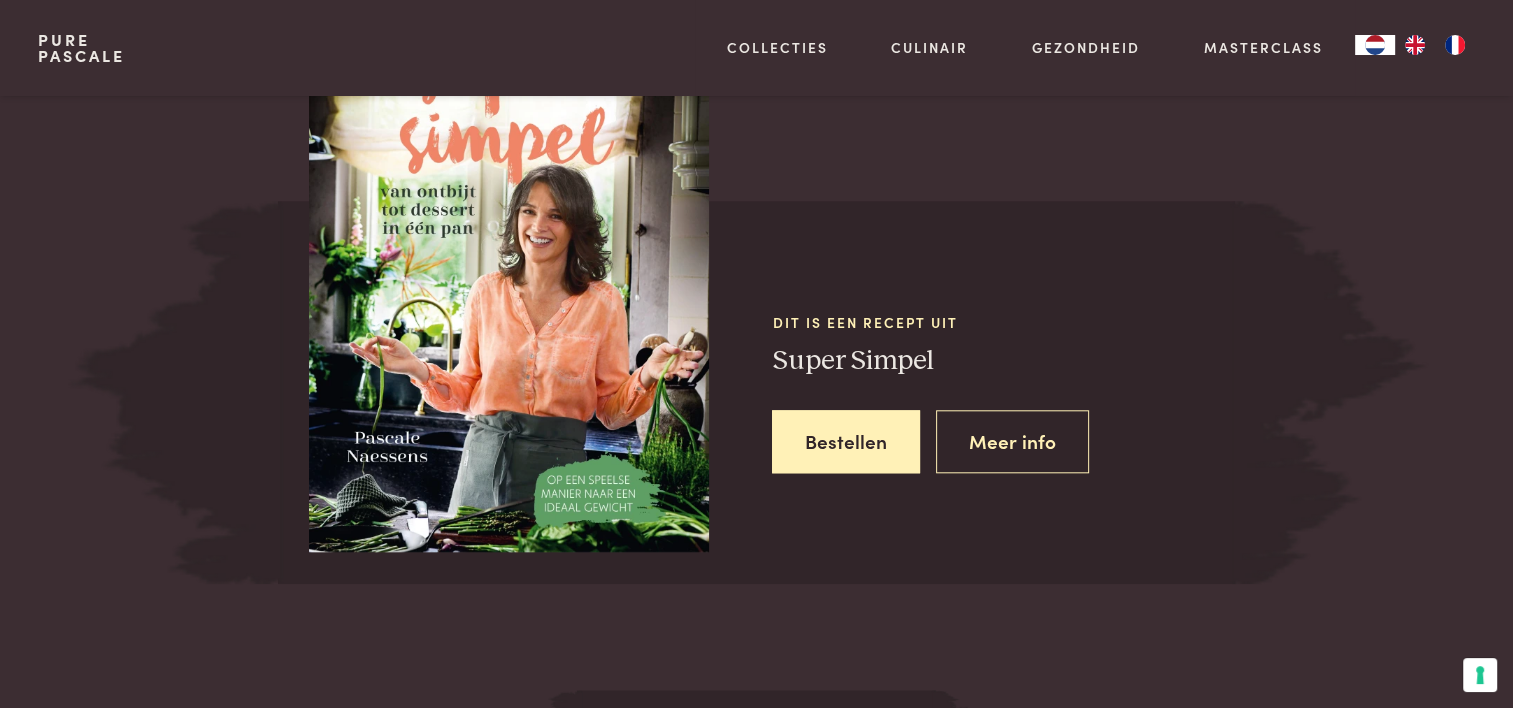 scroll, scrollTop: 1912, scrollLeft: 0, axis: vertical 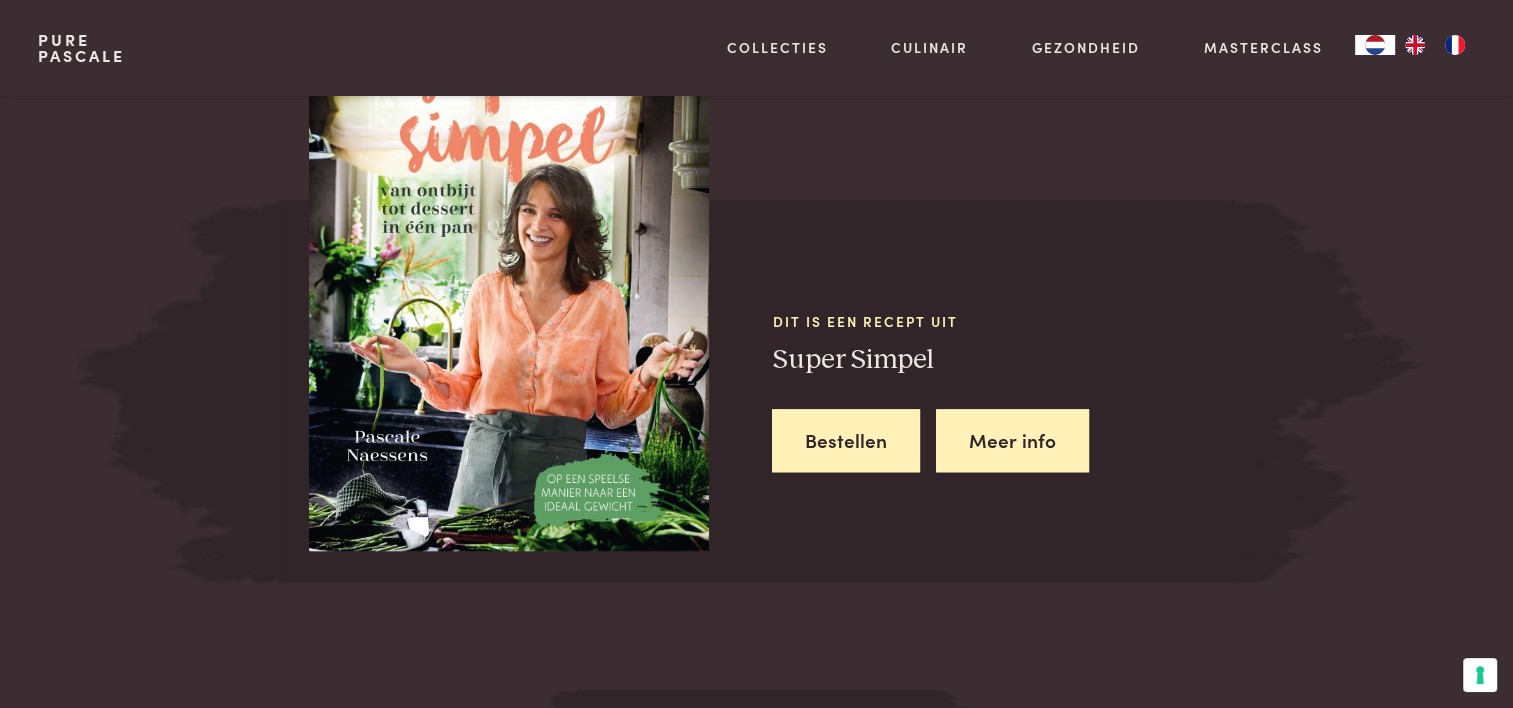 click on "Meer info" at bounding box center [1012, 440] 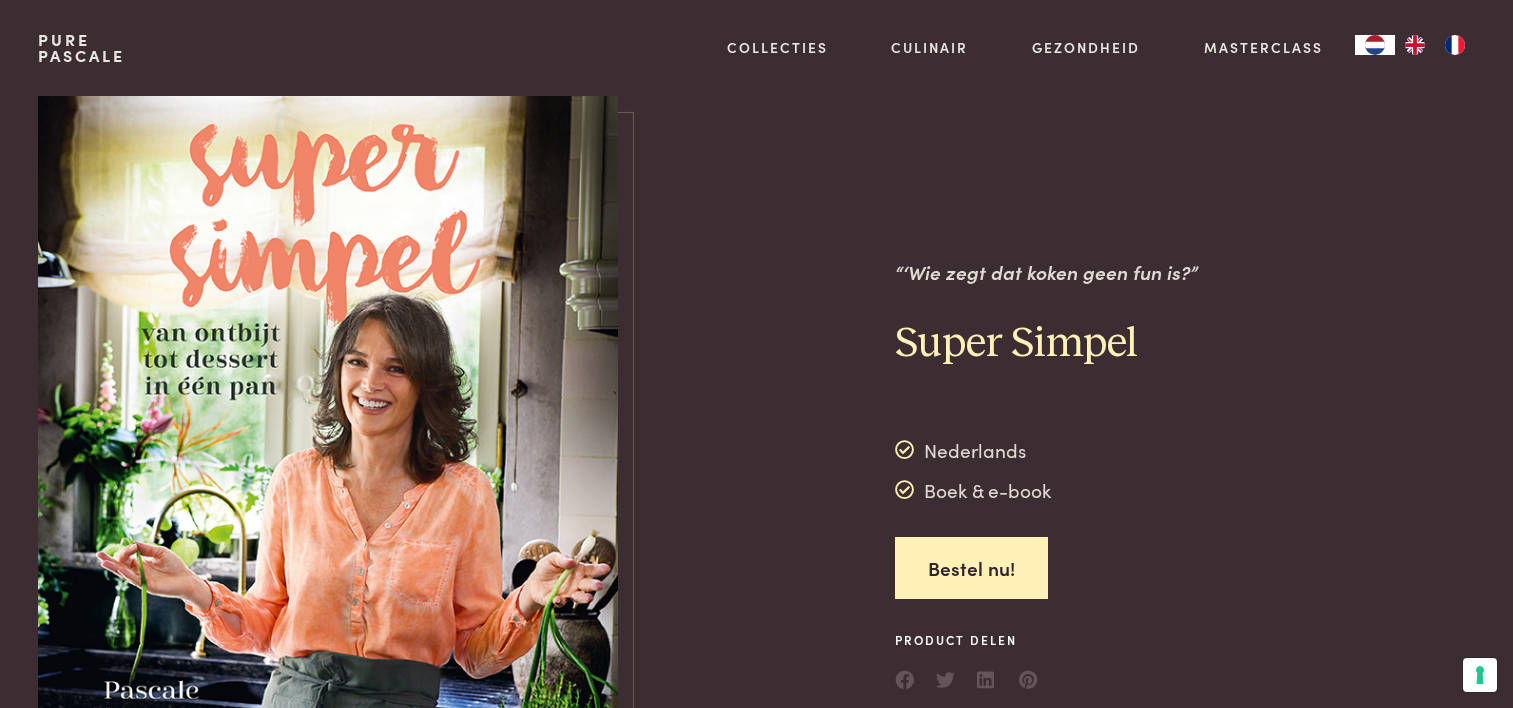 scroll, scrollTop: 0, scrollLeft: 0, axis: both 